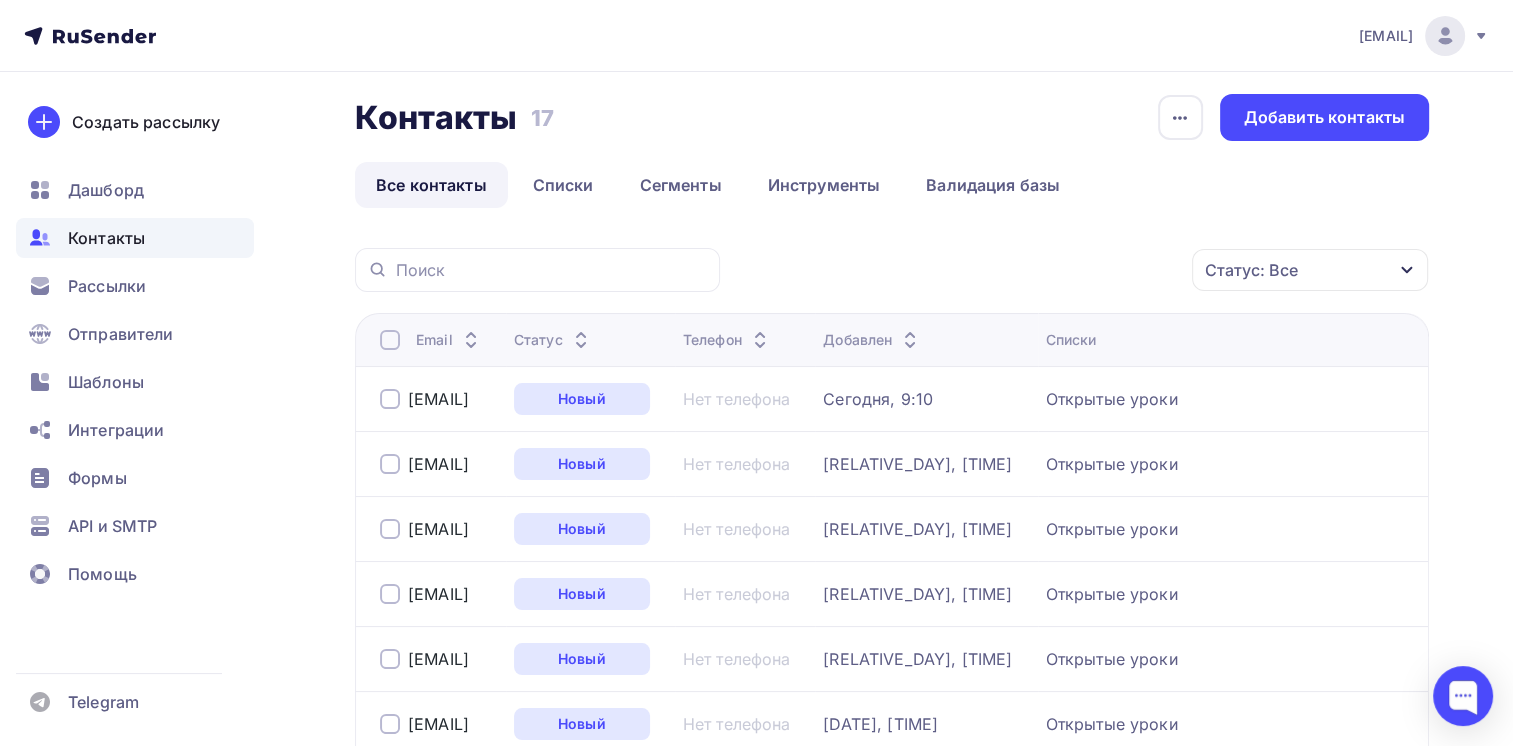 scroll, scrollTop: 0, scrollLeft: 0, axis: both 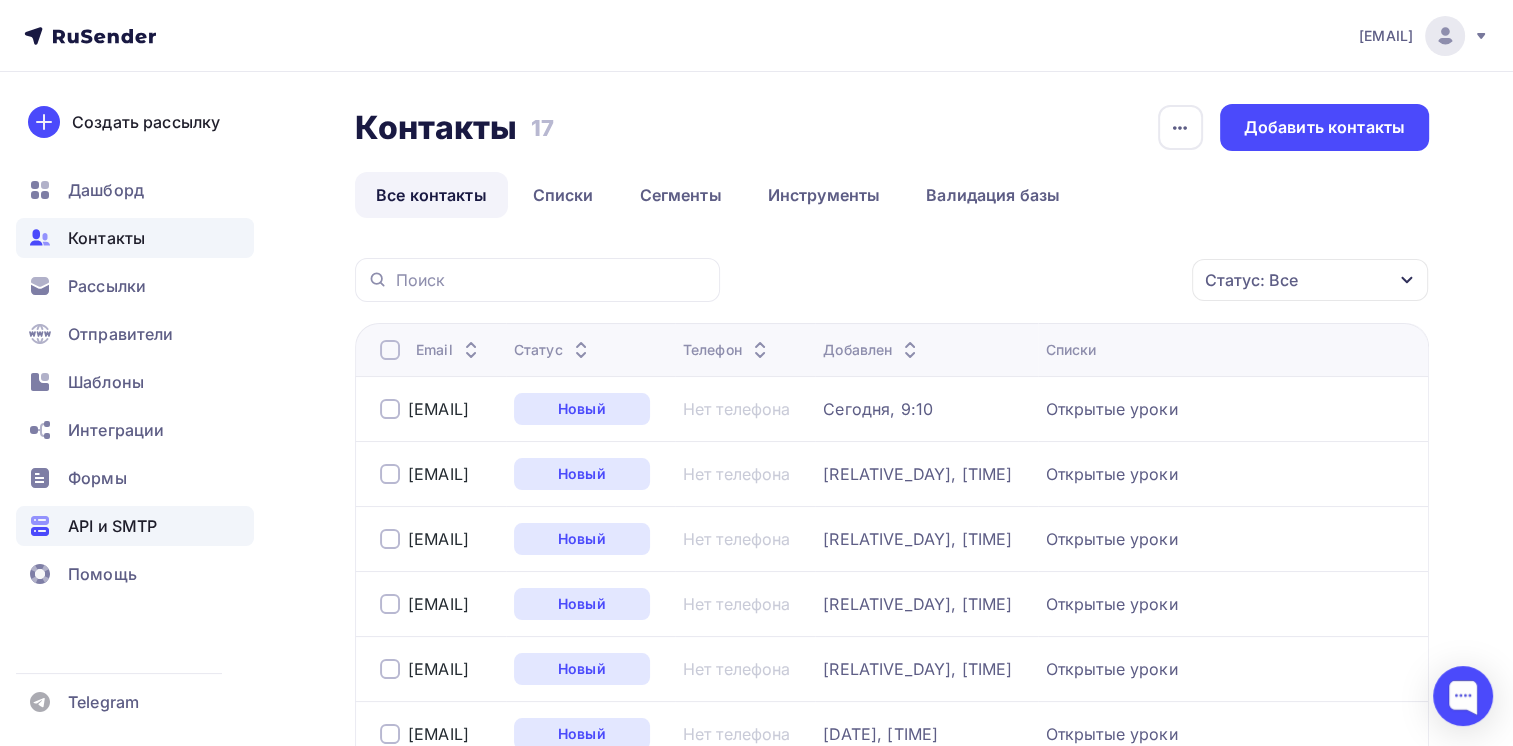 click on "API и SMTP" at bounding box center (112, 526) 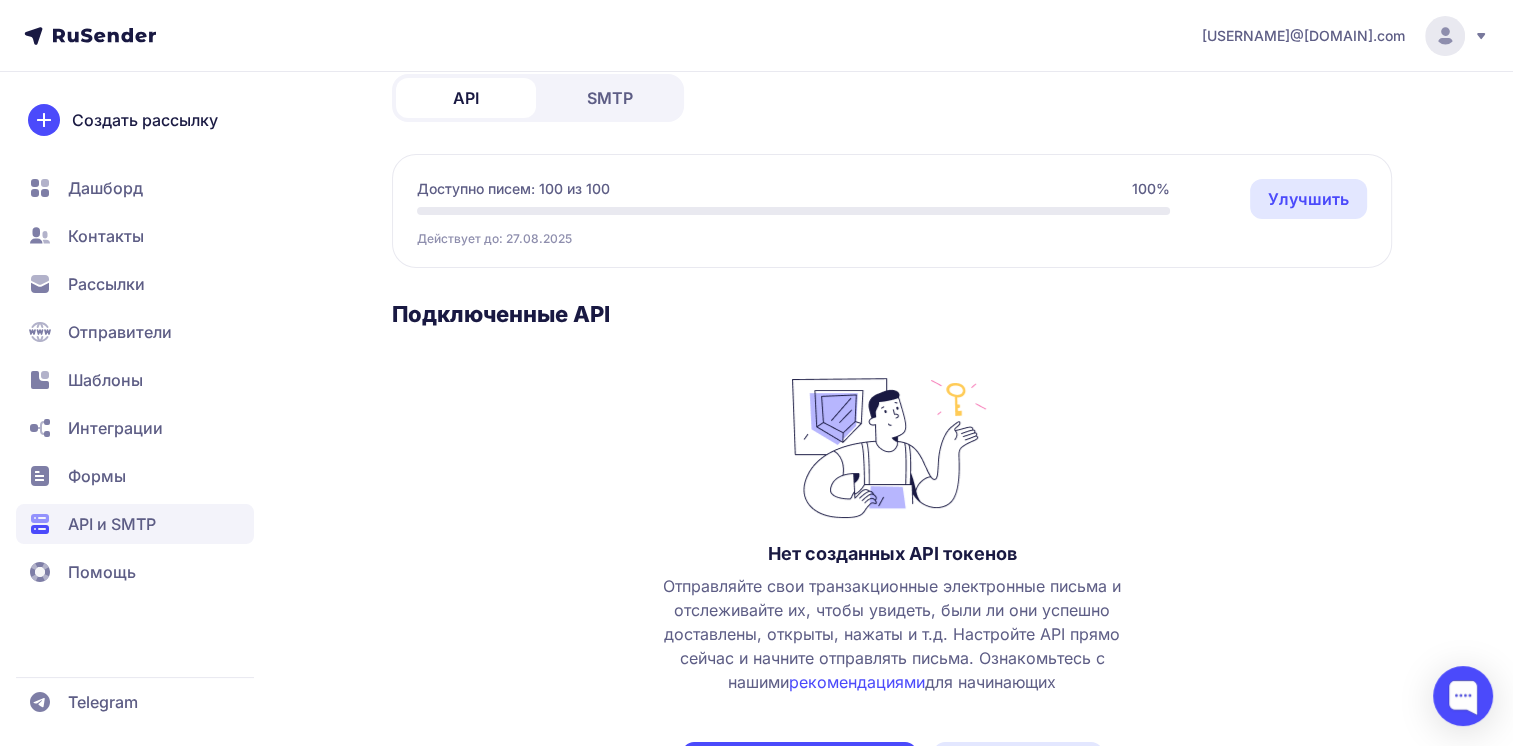 scroll, scrollTop: 0, scrollLeft: 0, axis: both 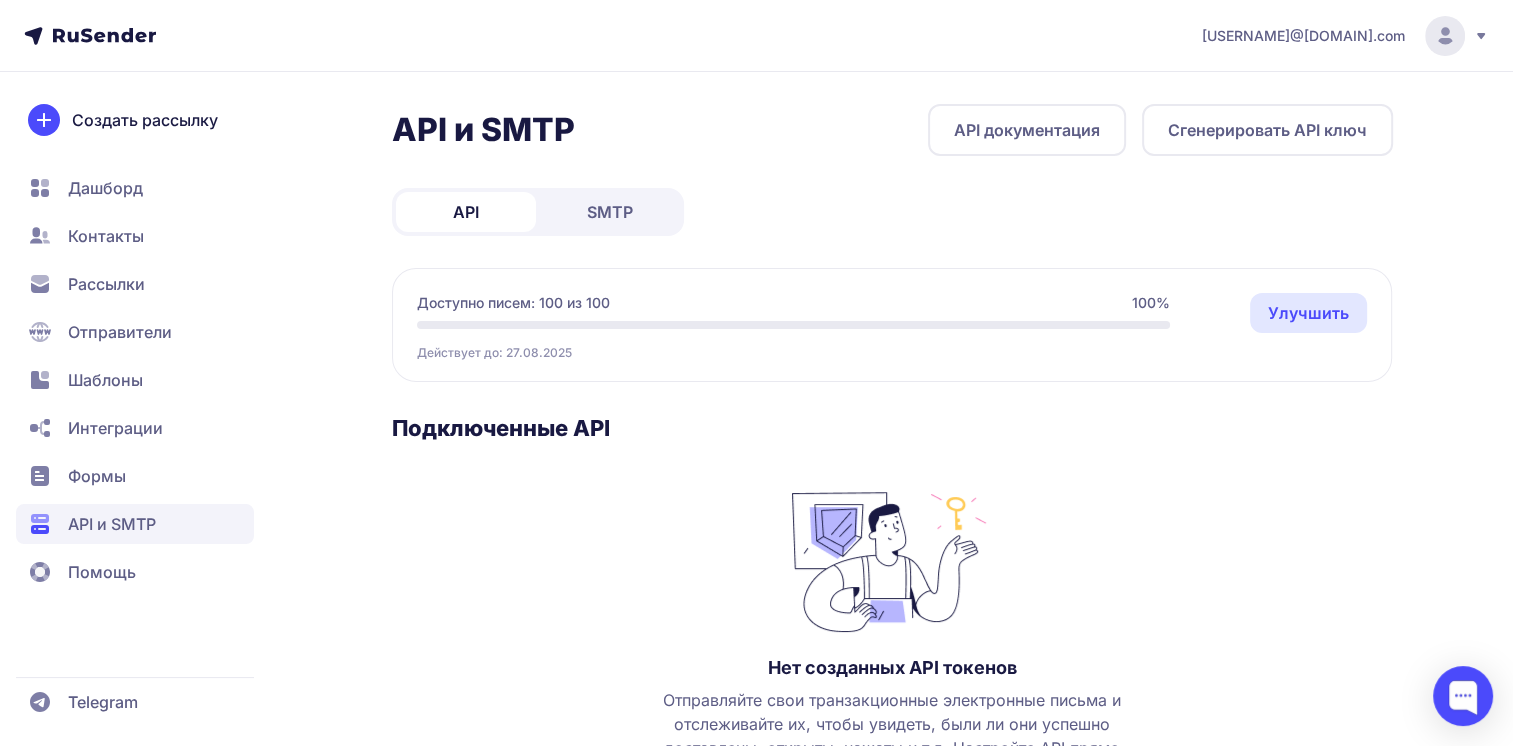 click on "Рассылки" at bounding box center (106, 284) 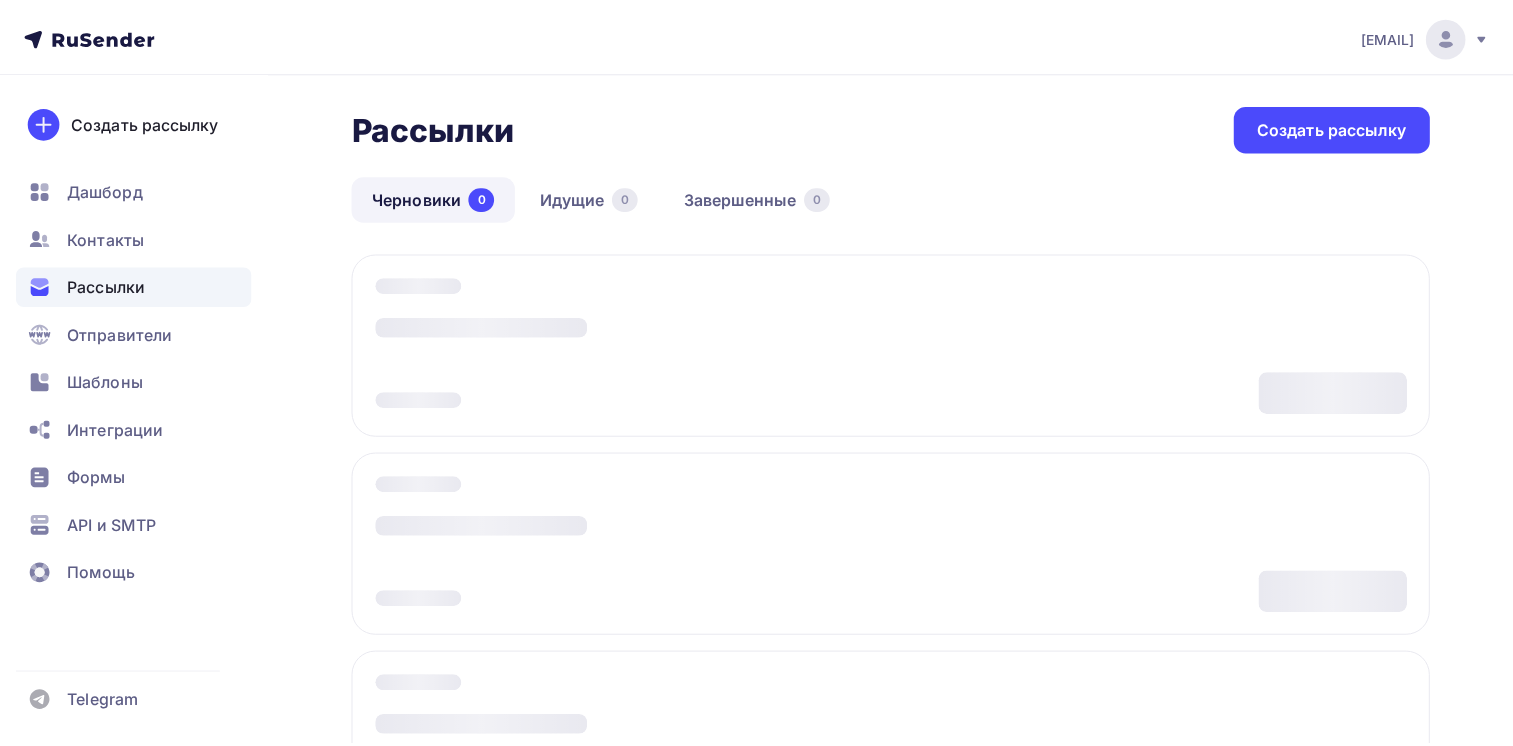 scroll, scrollTop: 0, scrollLeft: 0, axis: both 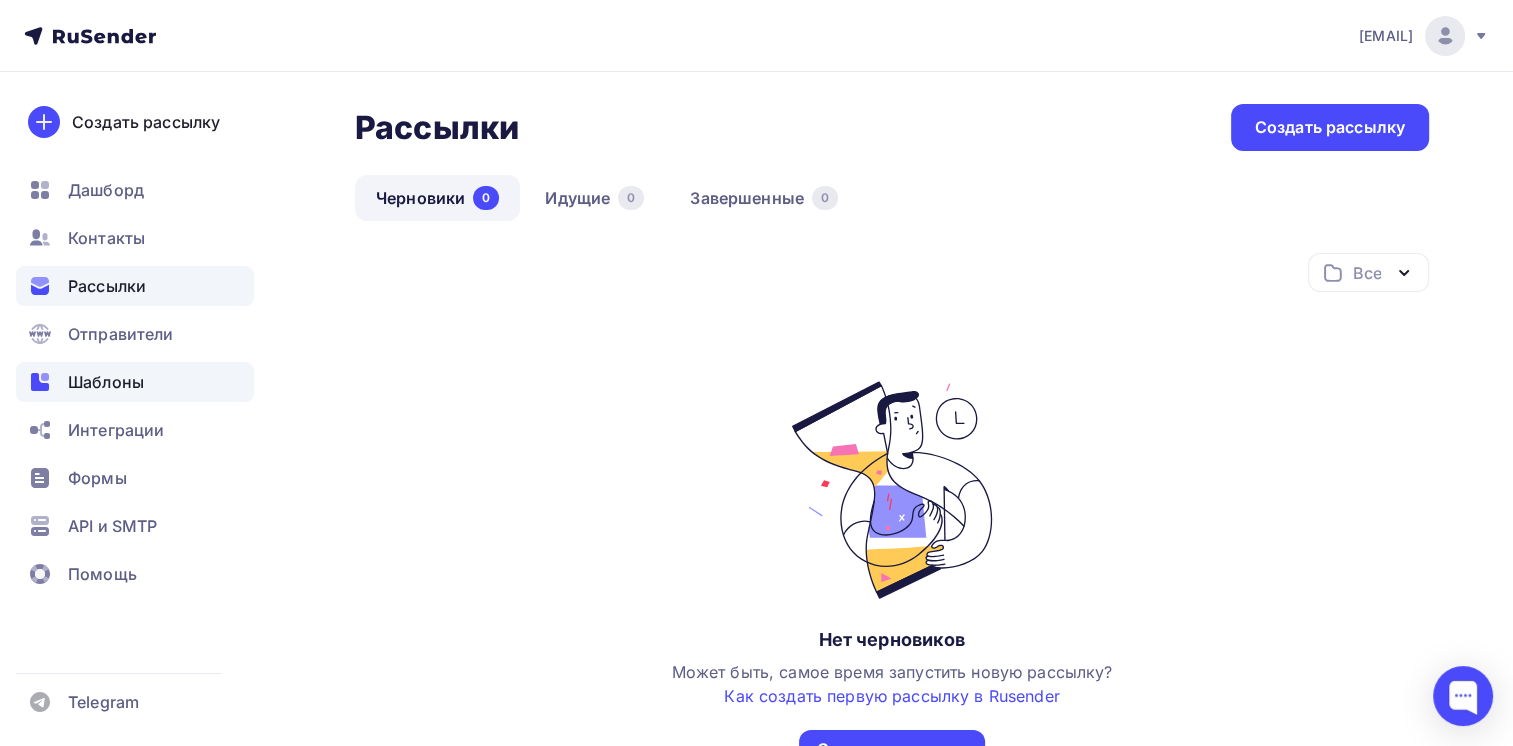 click on "Шаблоны" at bounding box center (106, 382) 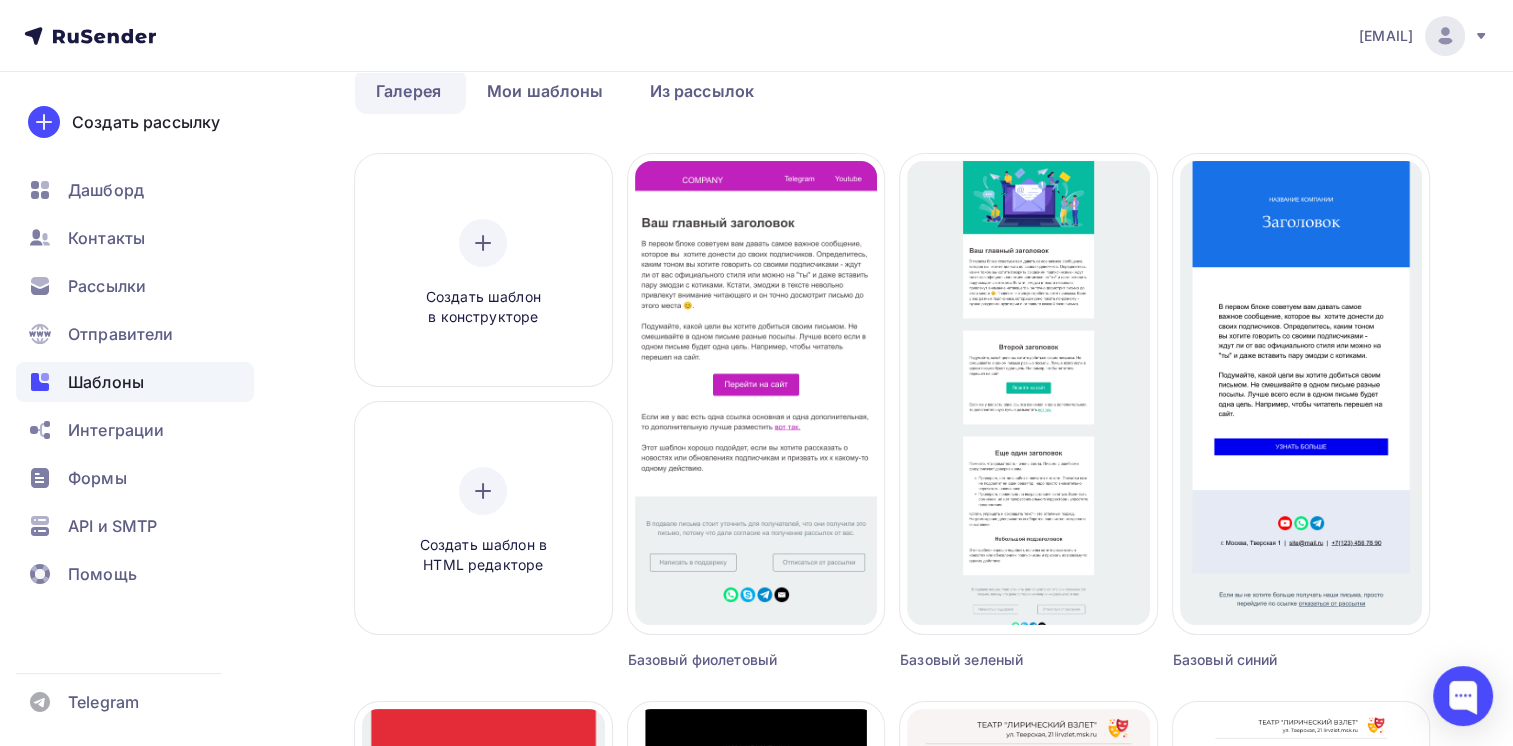 scroll, scrollTop: 0, scrollLeft: 0, axis: both 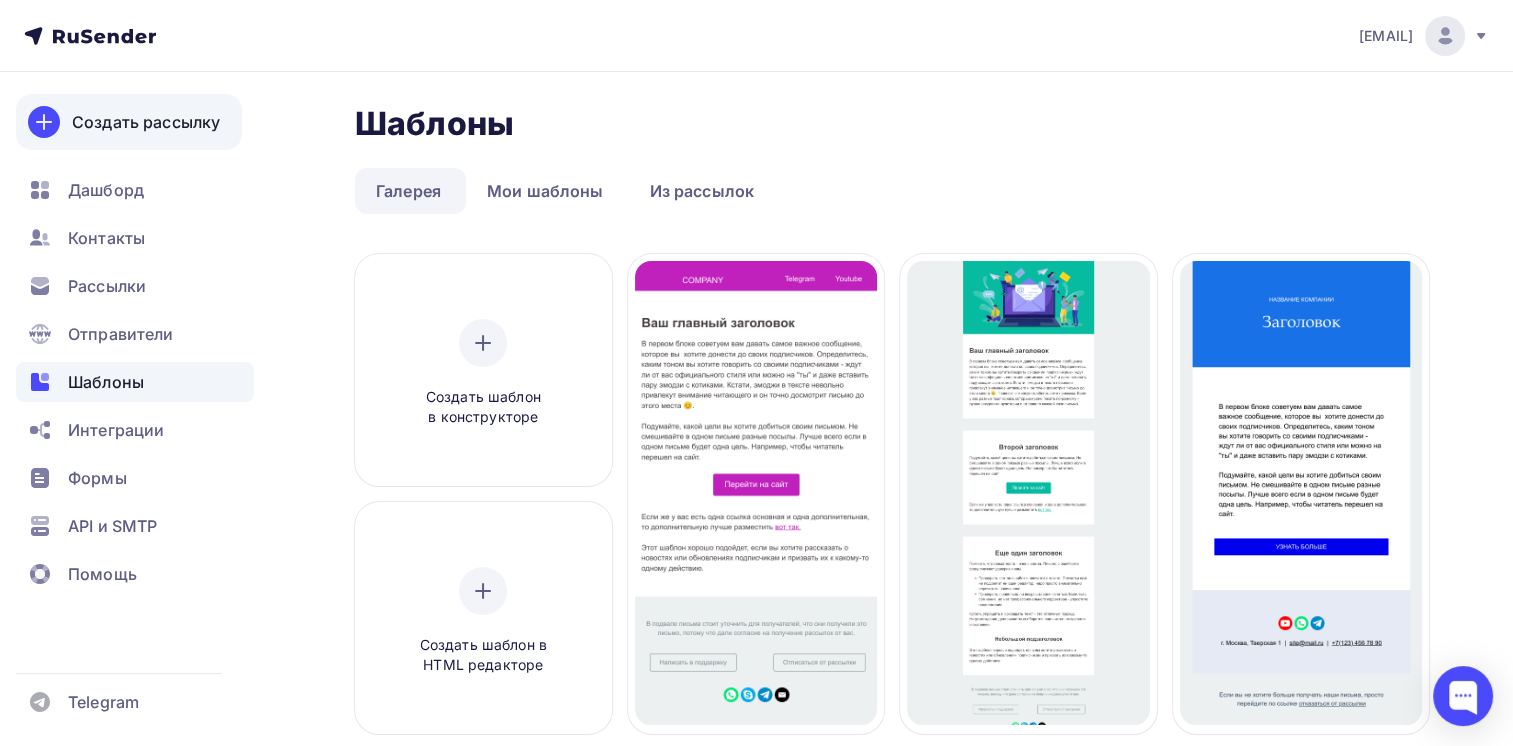 click on "Создать рассылку" at bounding box center (146, 122) 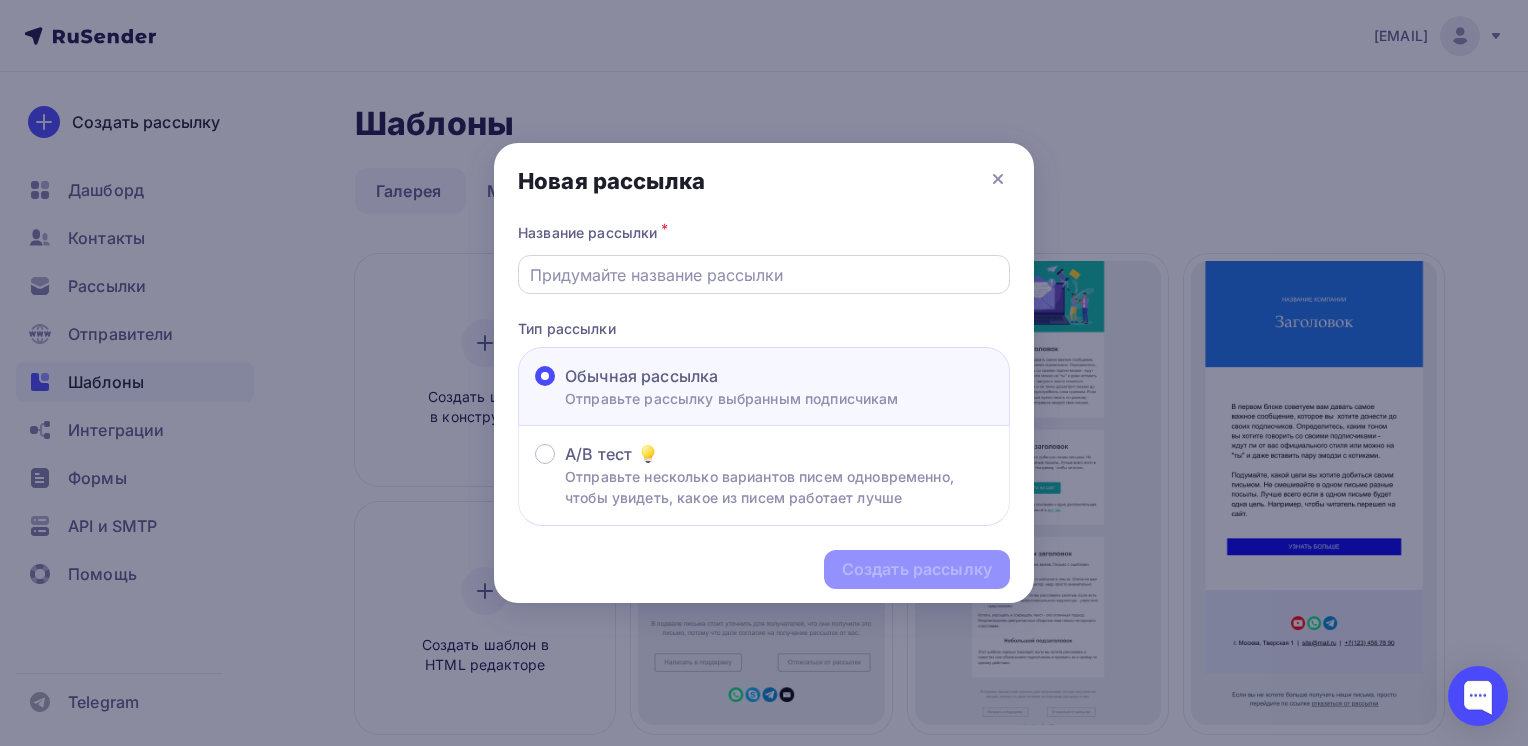 click at bounding box center [764, 275] 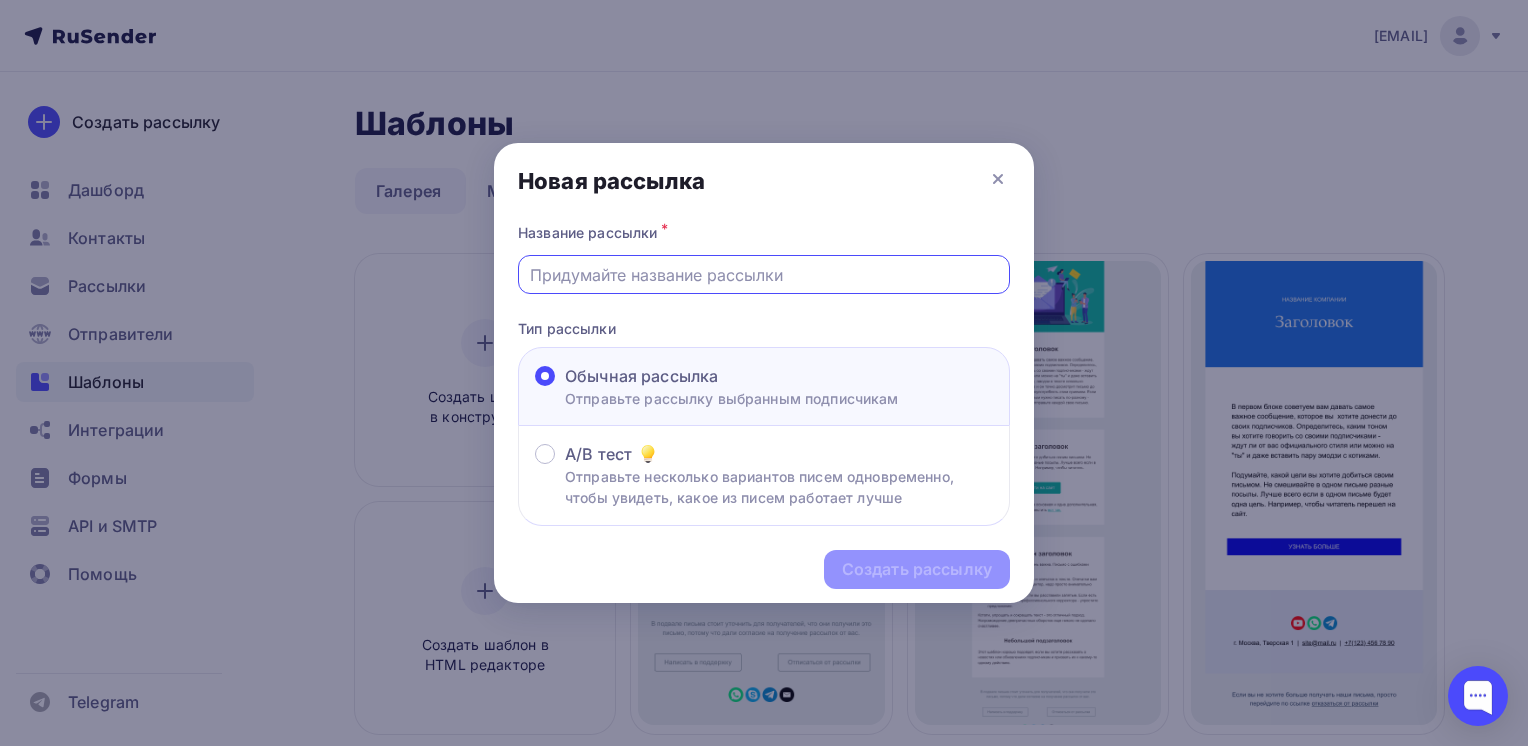 type on "тест" 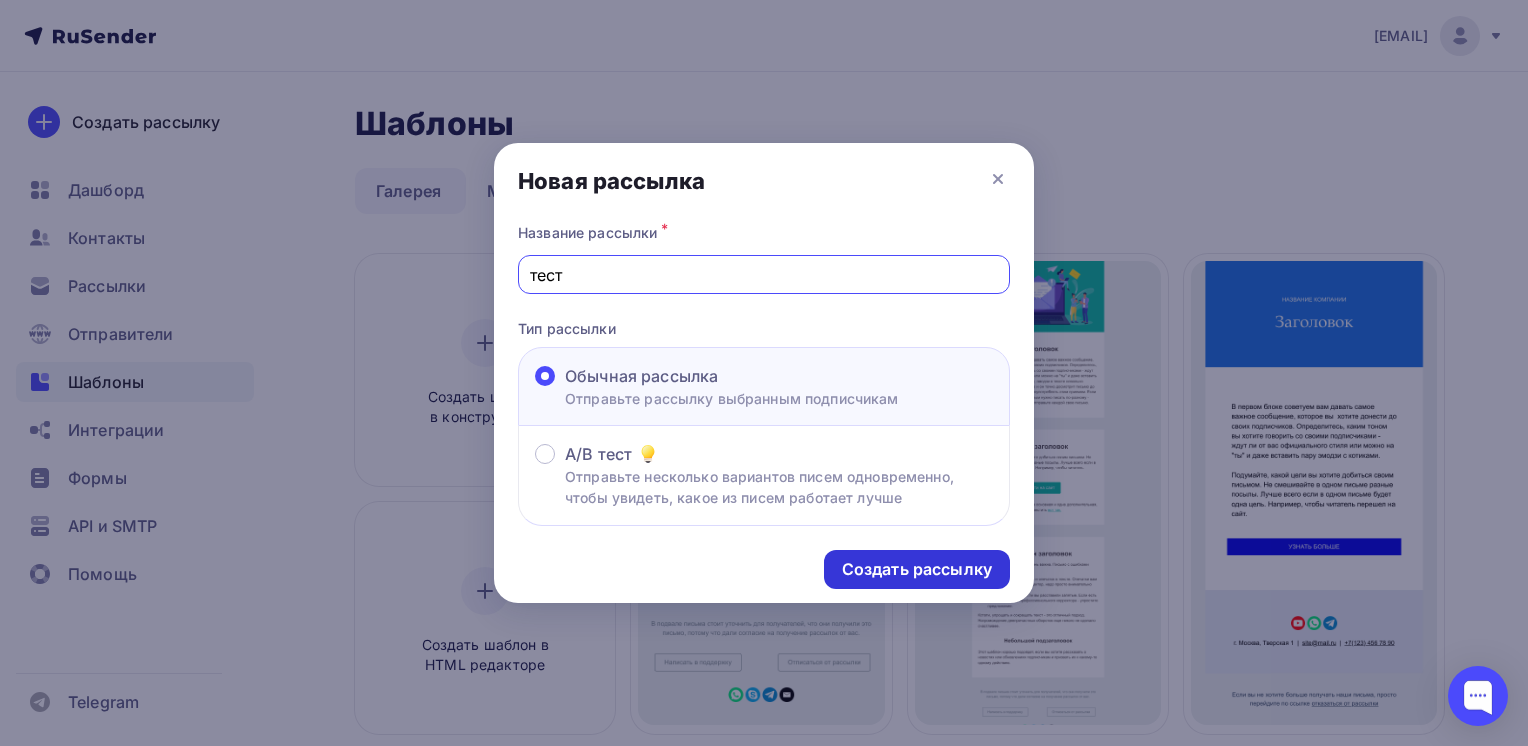 click on "Создать рассылку" at bounding box center (917, 569) 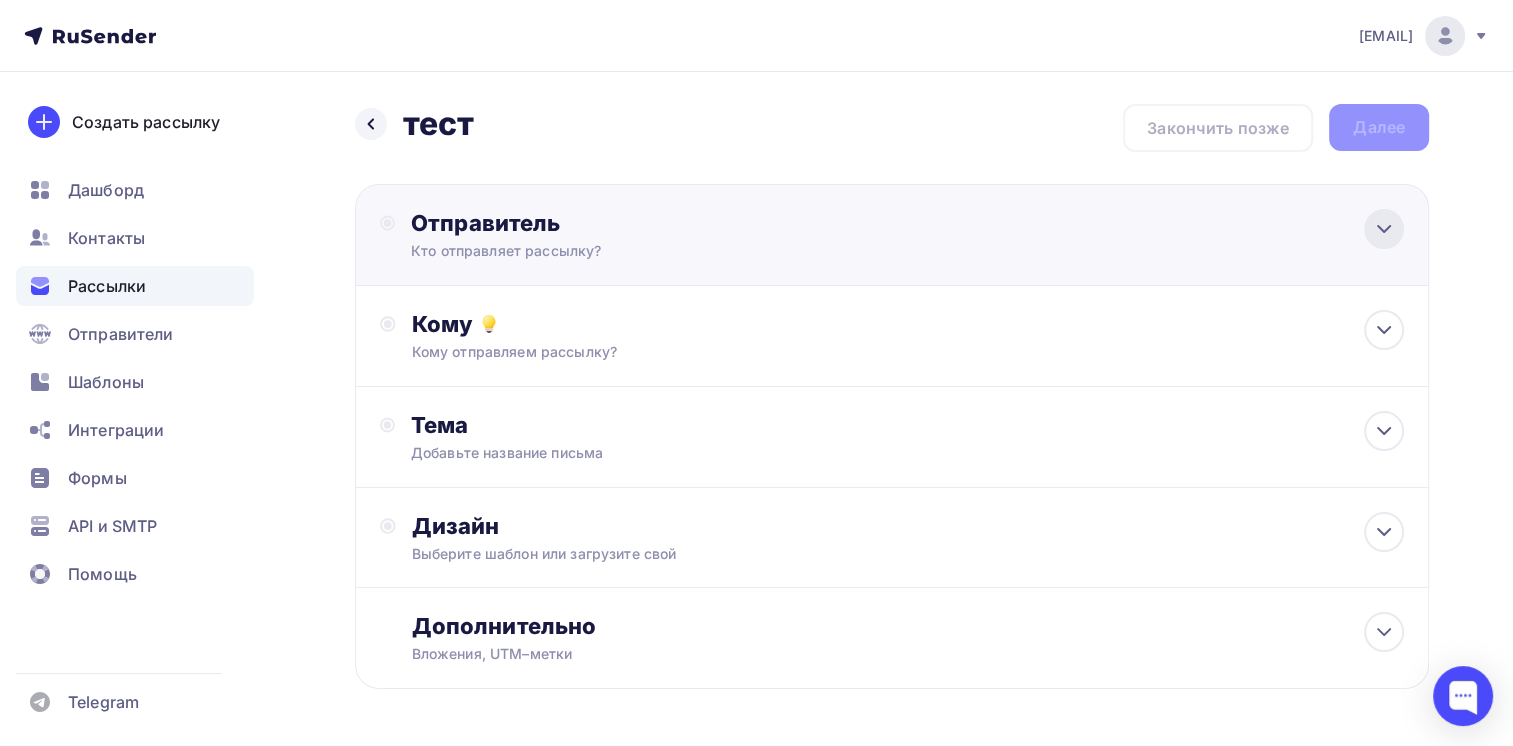 click 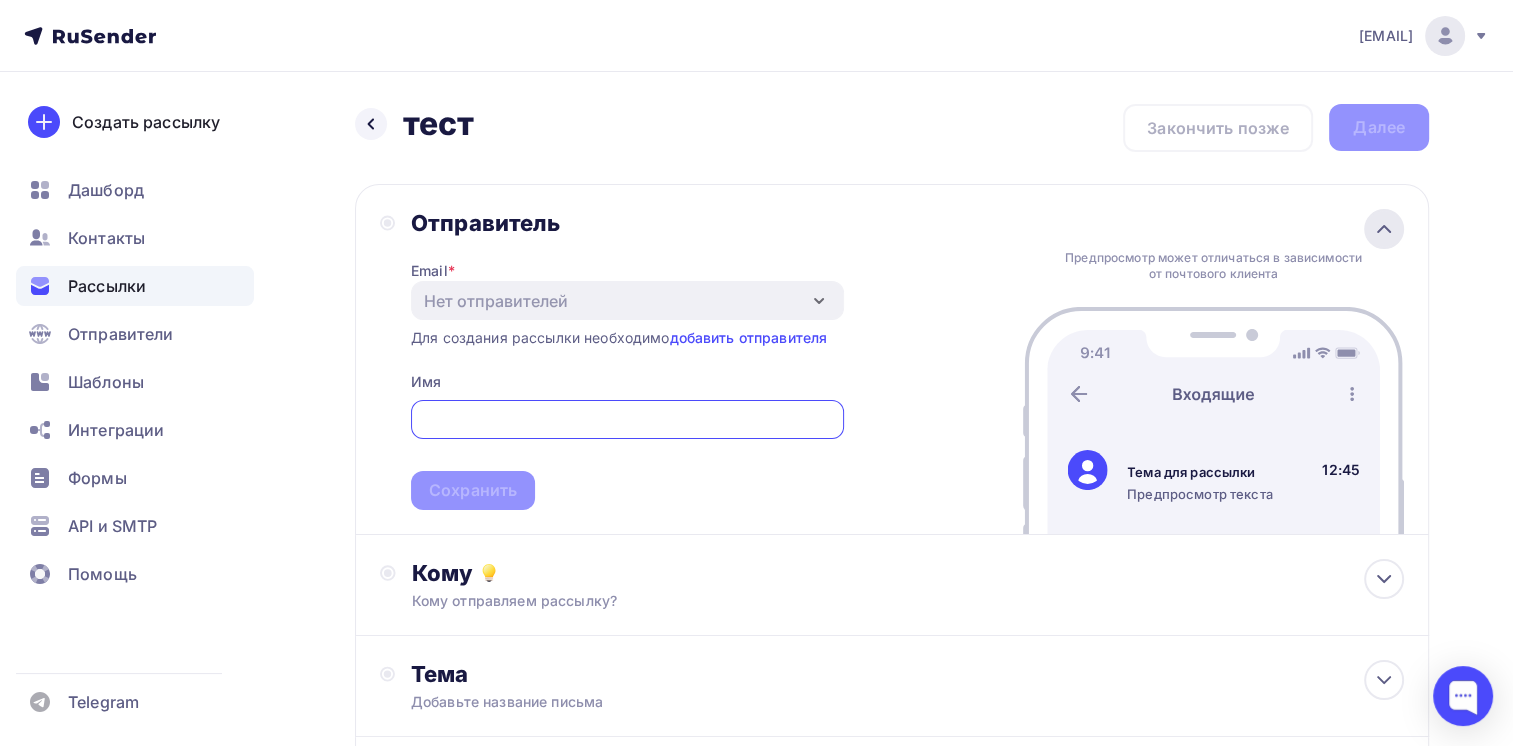 scroll, scrollTop: 0, scrollLeft: 0, axis: both 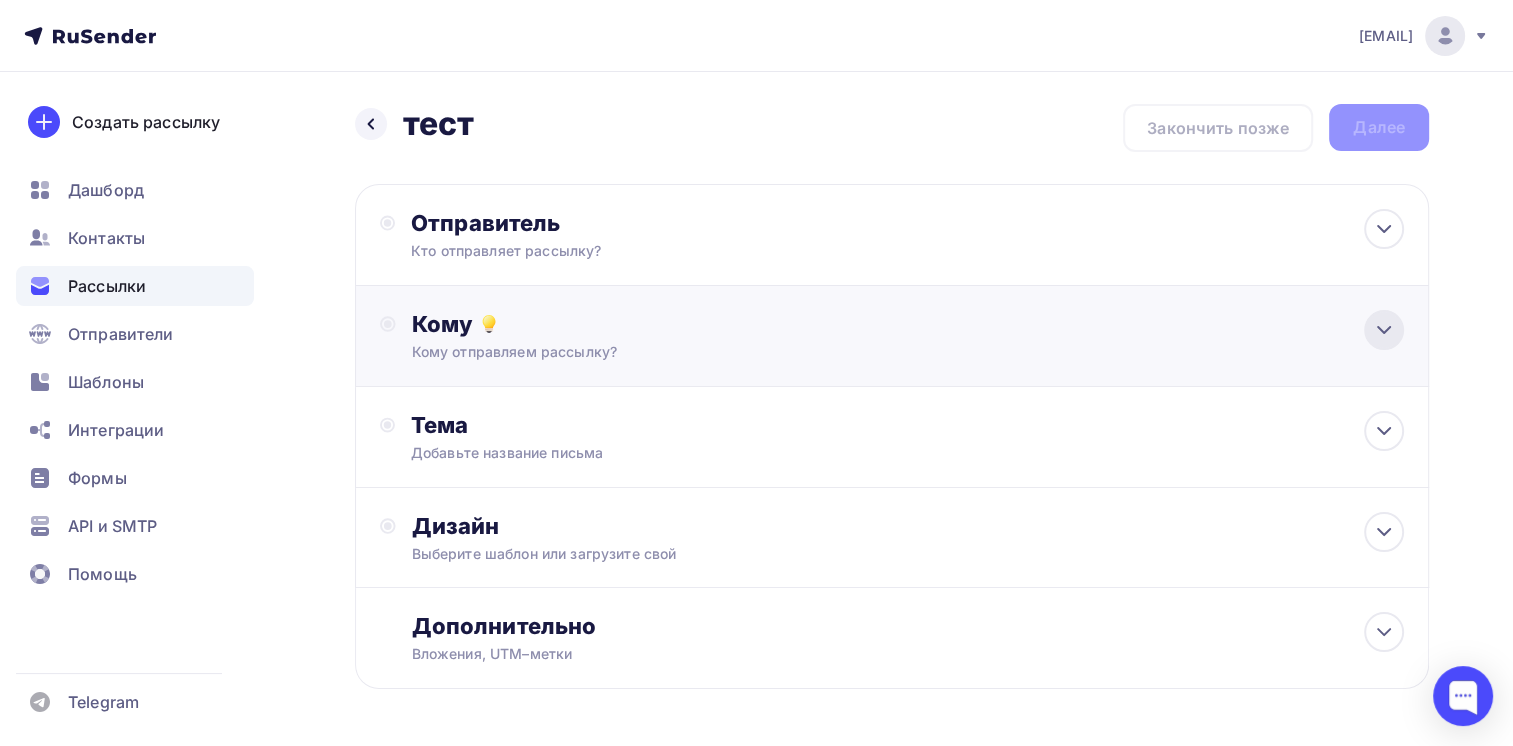 click 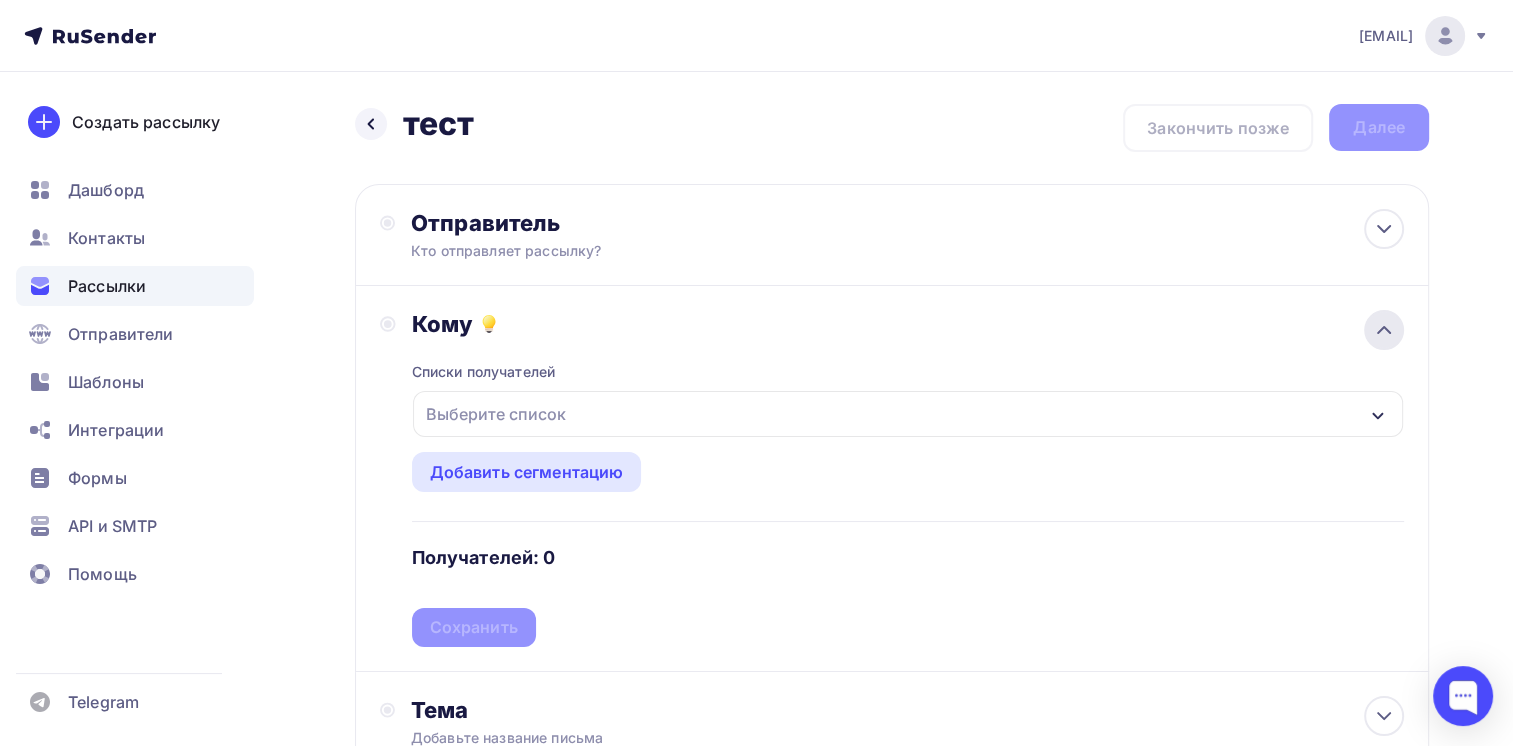 click 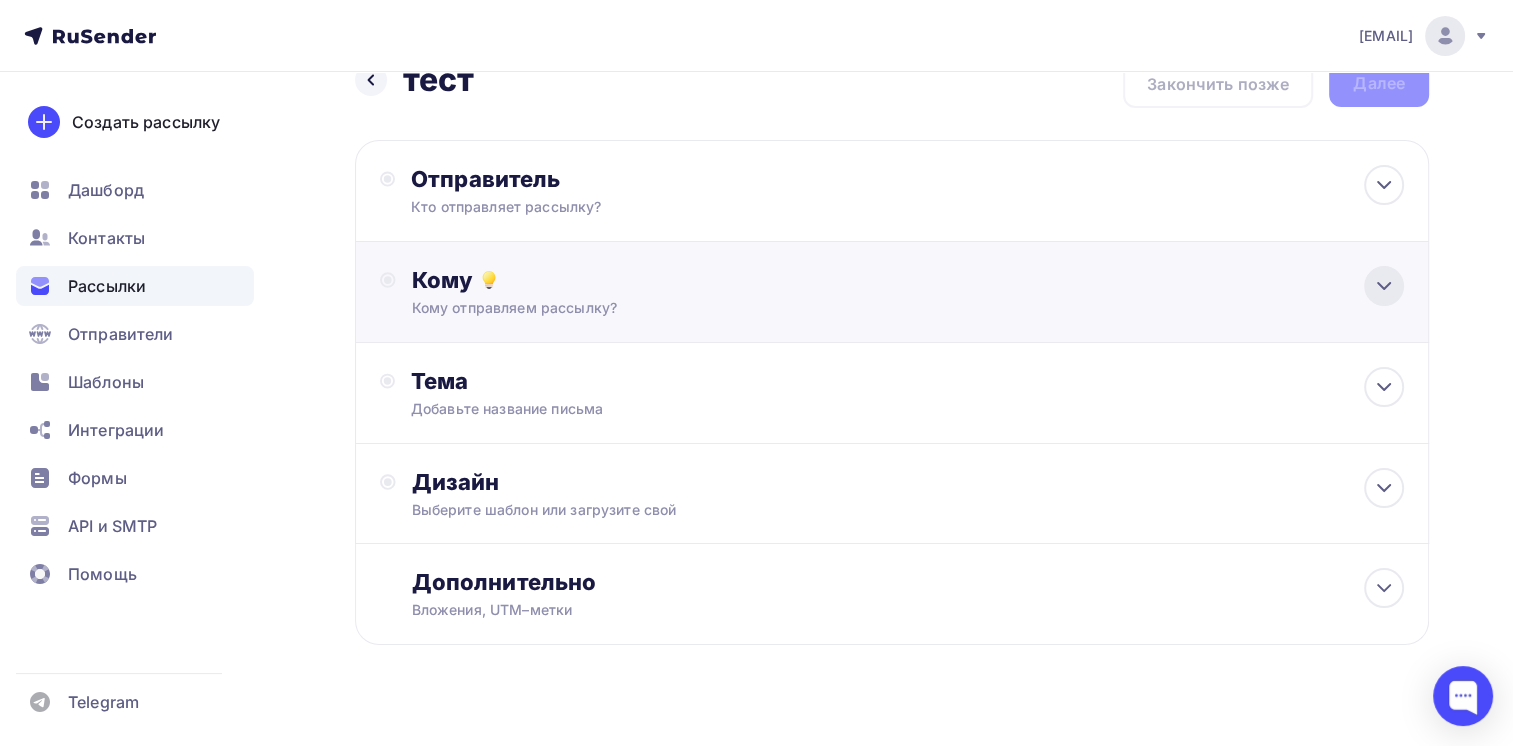 scroll, scrollTop: 69, scrollLeft: 0, axis: vertical 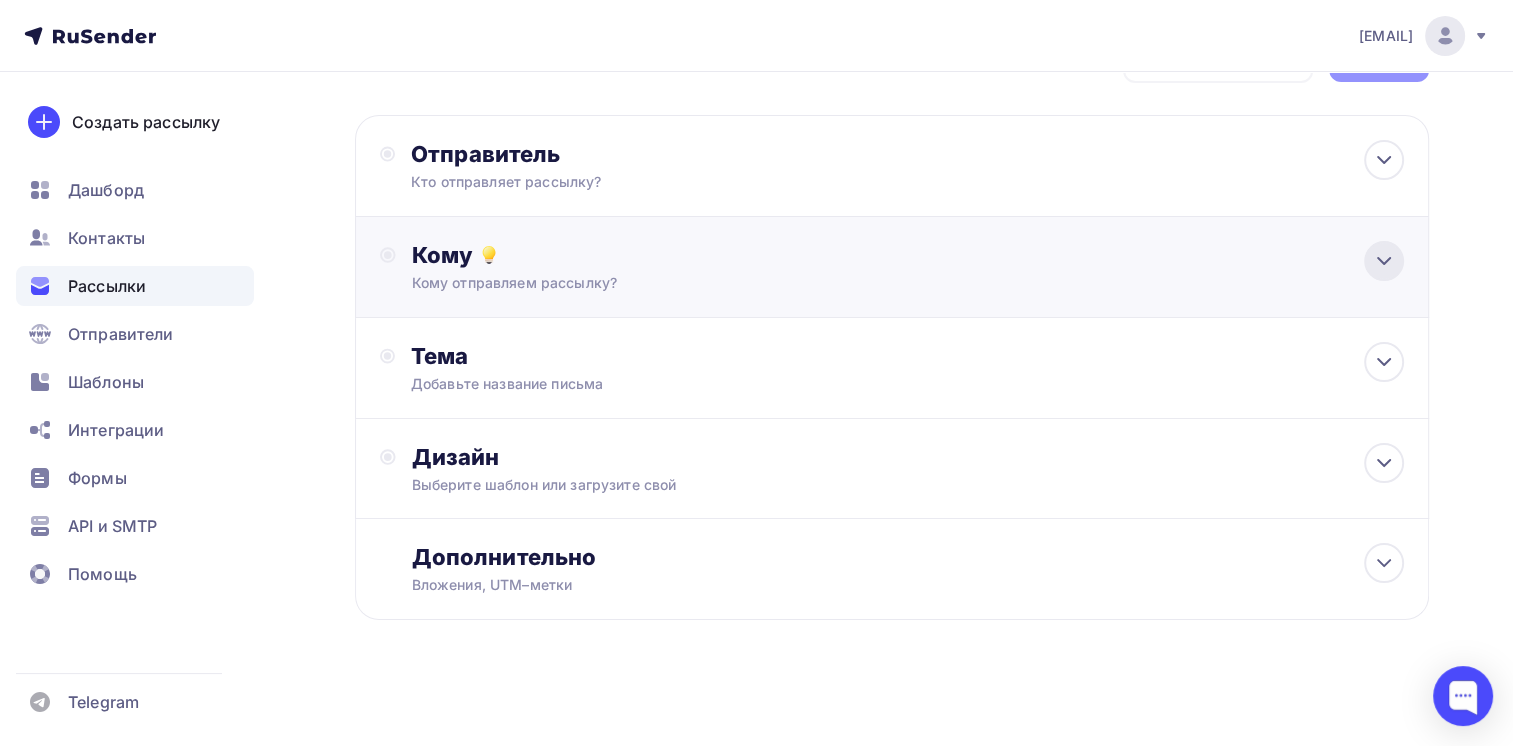 click 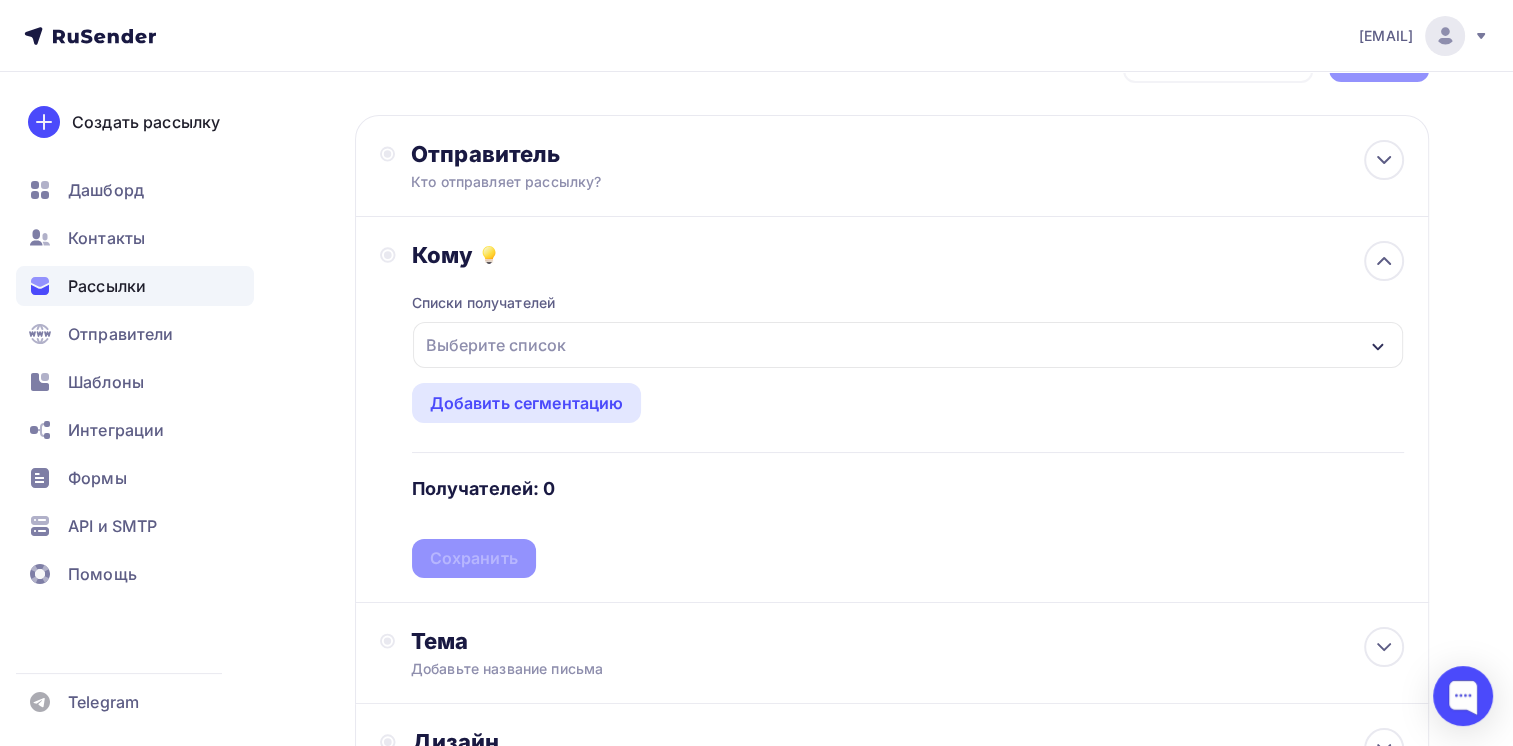 click 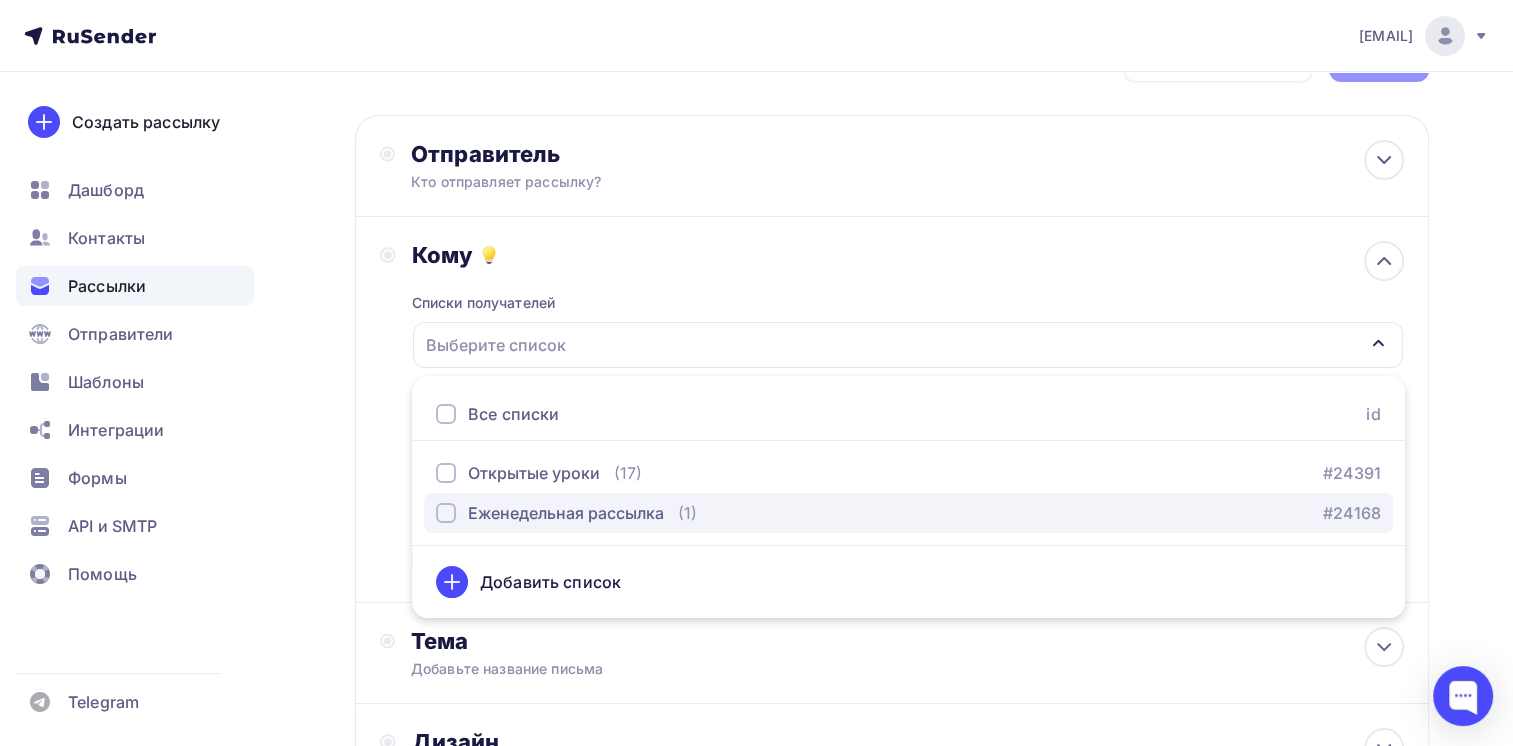 click on "Еженедельная рассылка
(1)
#24168" at bounding box center [908, 513] 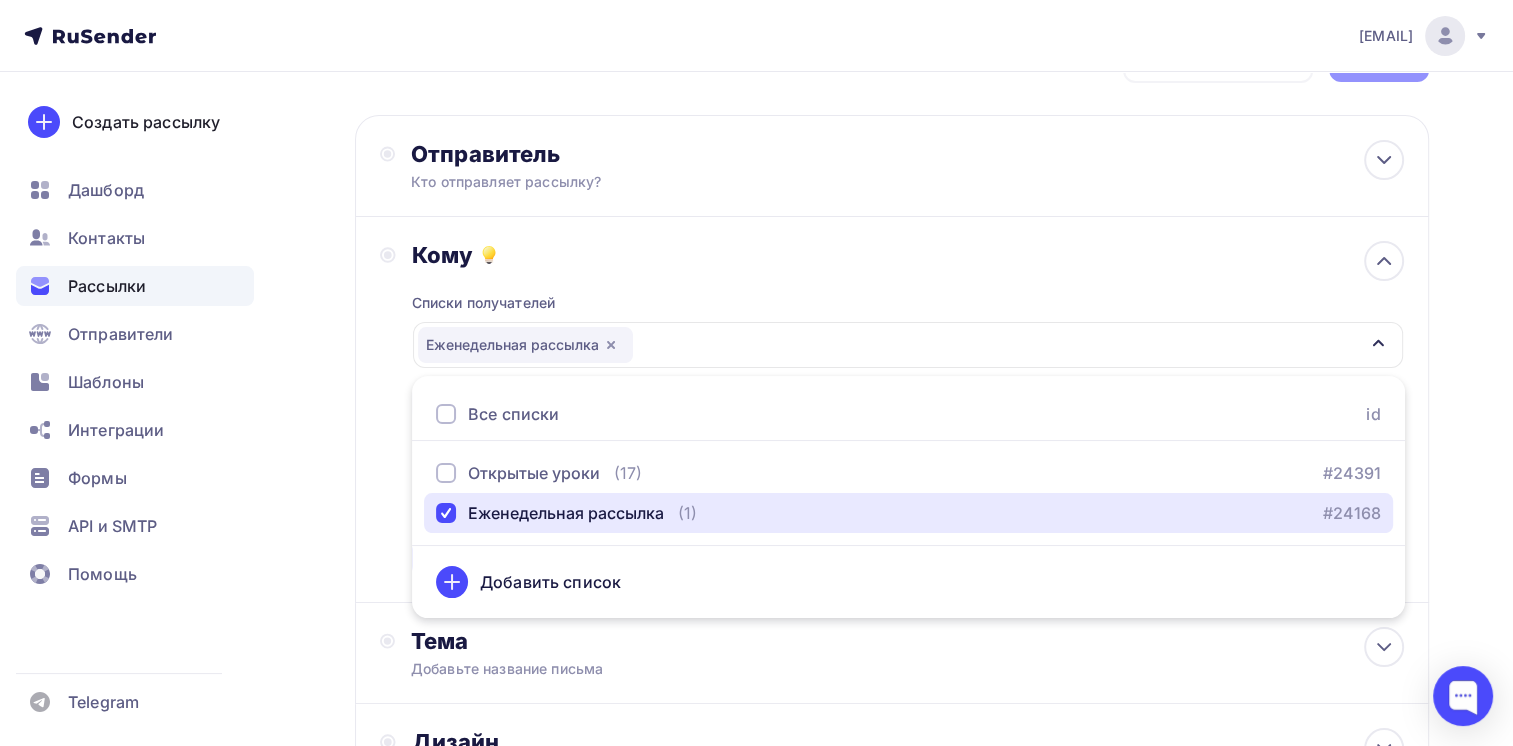 click 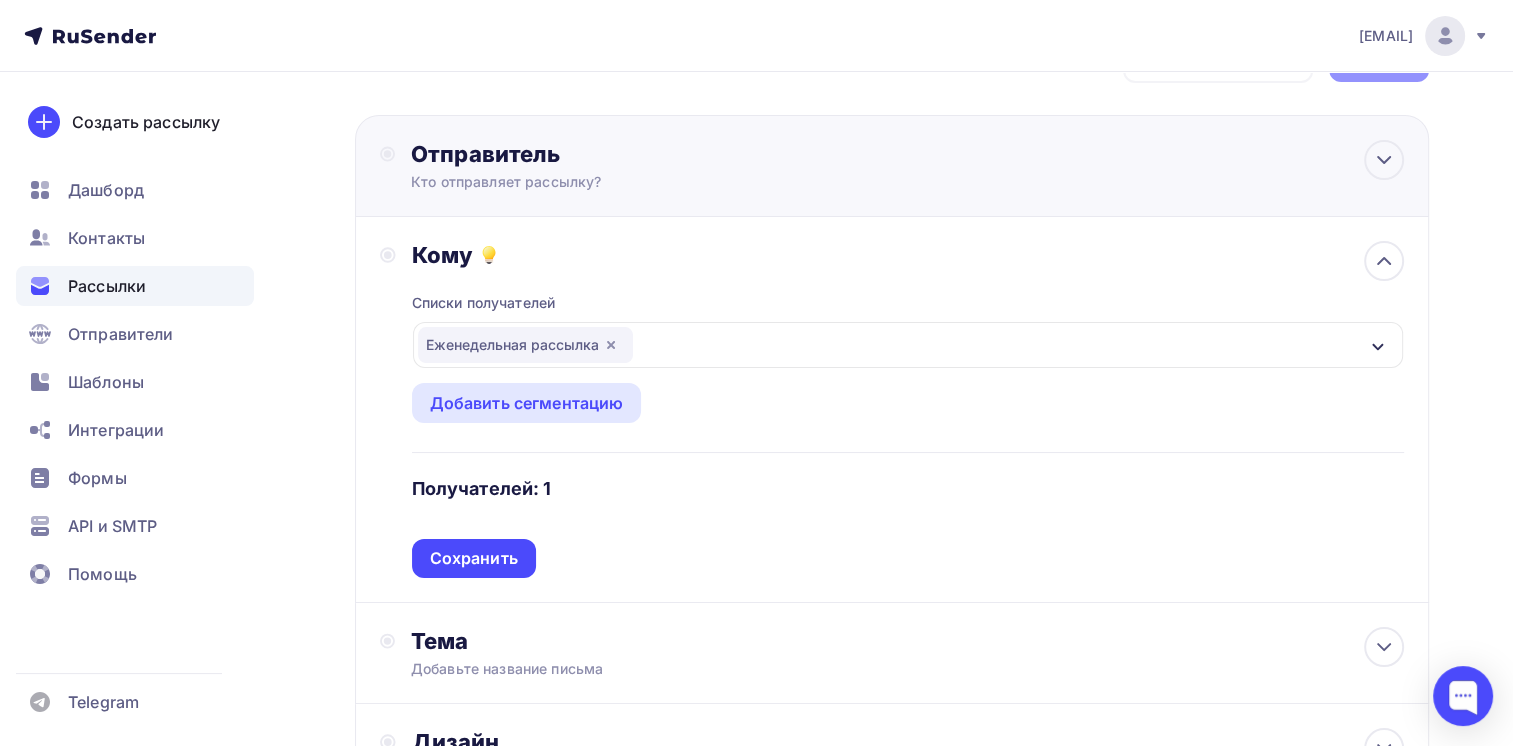 drag, startPoint x: 1374, startPoint y: 156, endPoint x: 1015, endPoint y: 233, distance: 367.16483 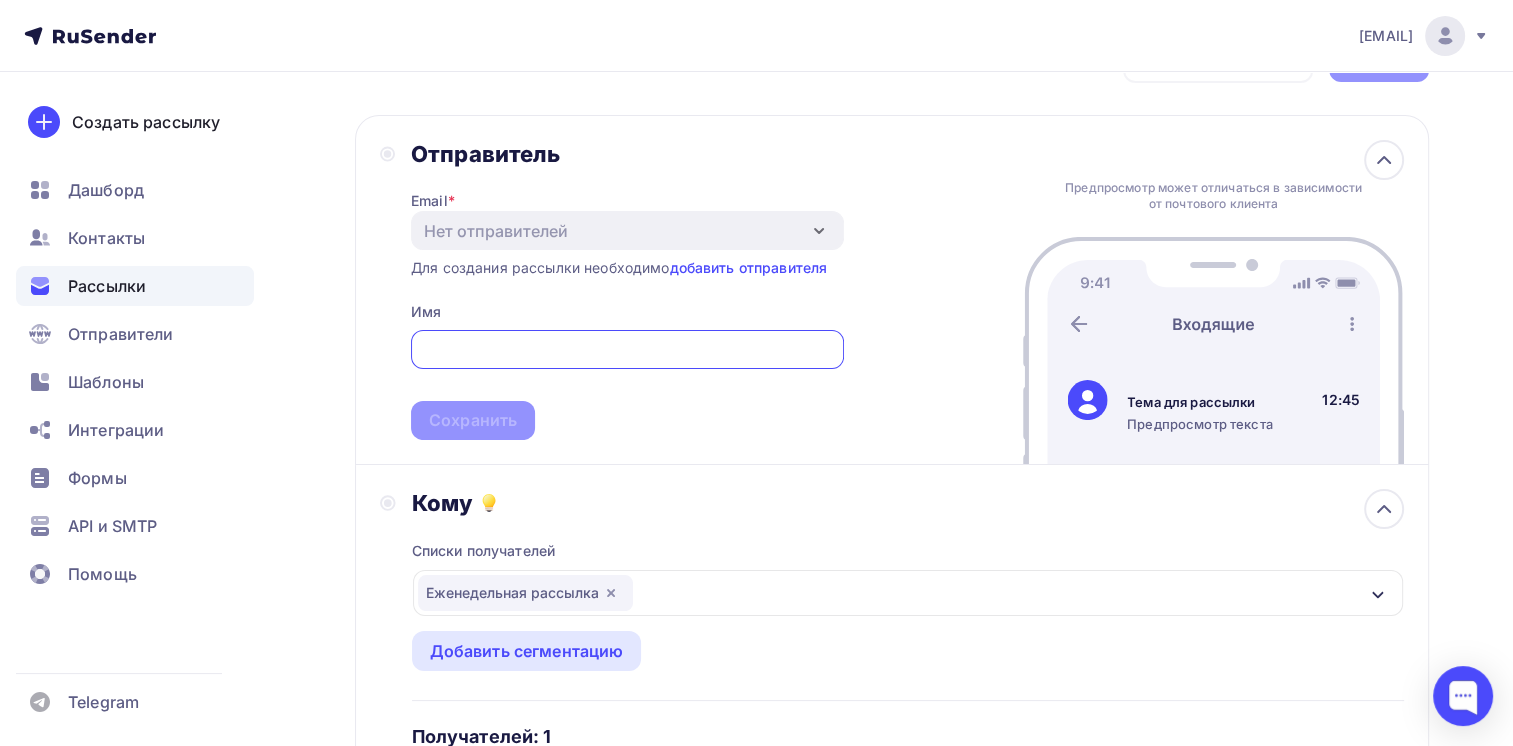scroll, scrollTop: 0, scrollLeft: 0, axis: both 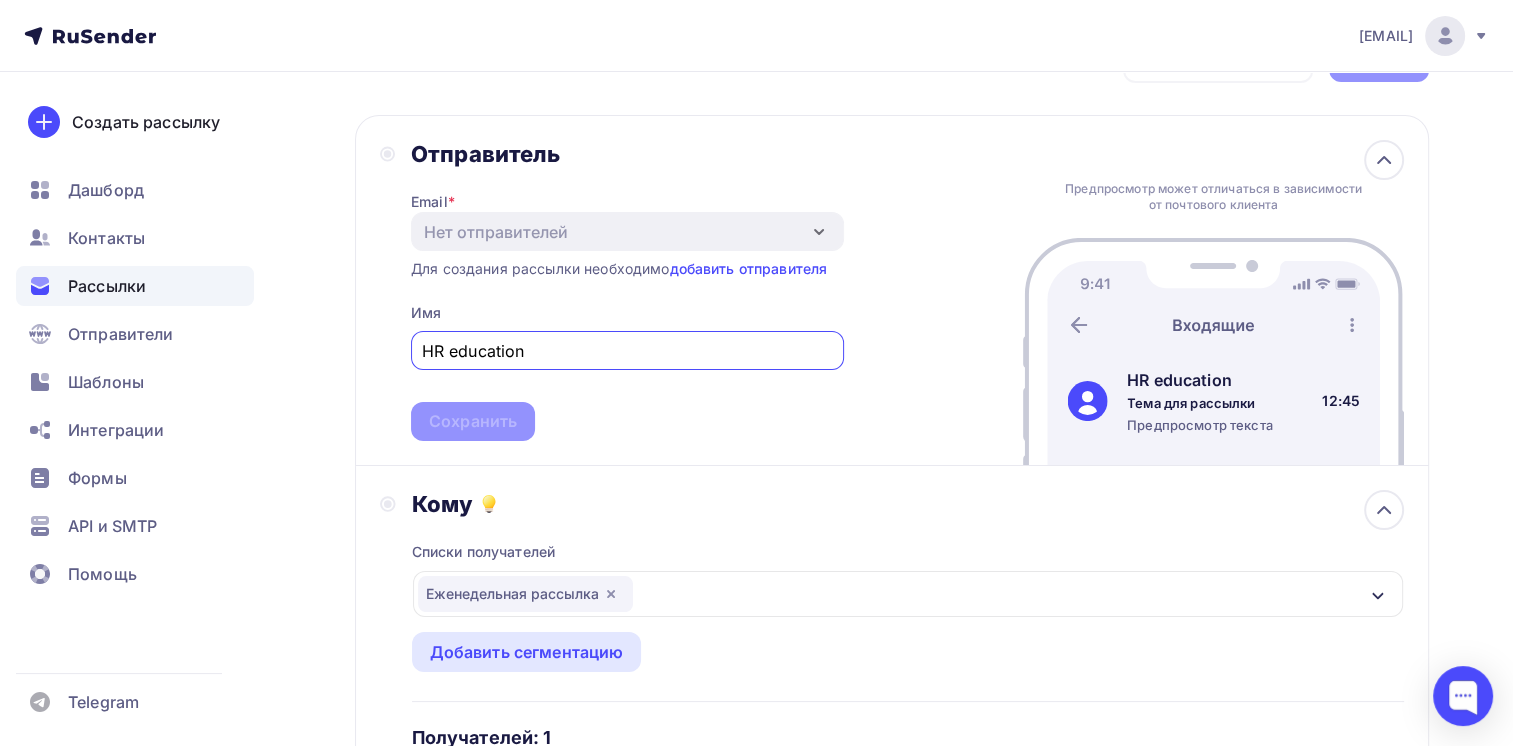 type on "HR education" 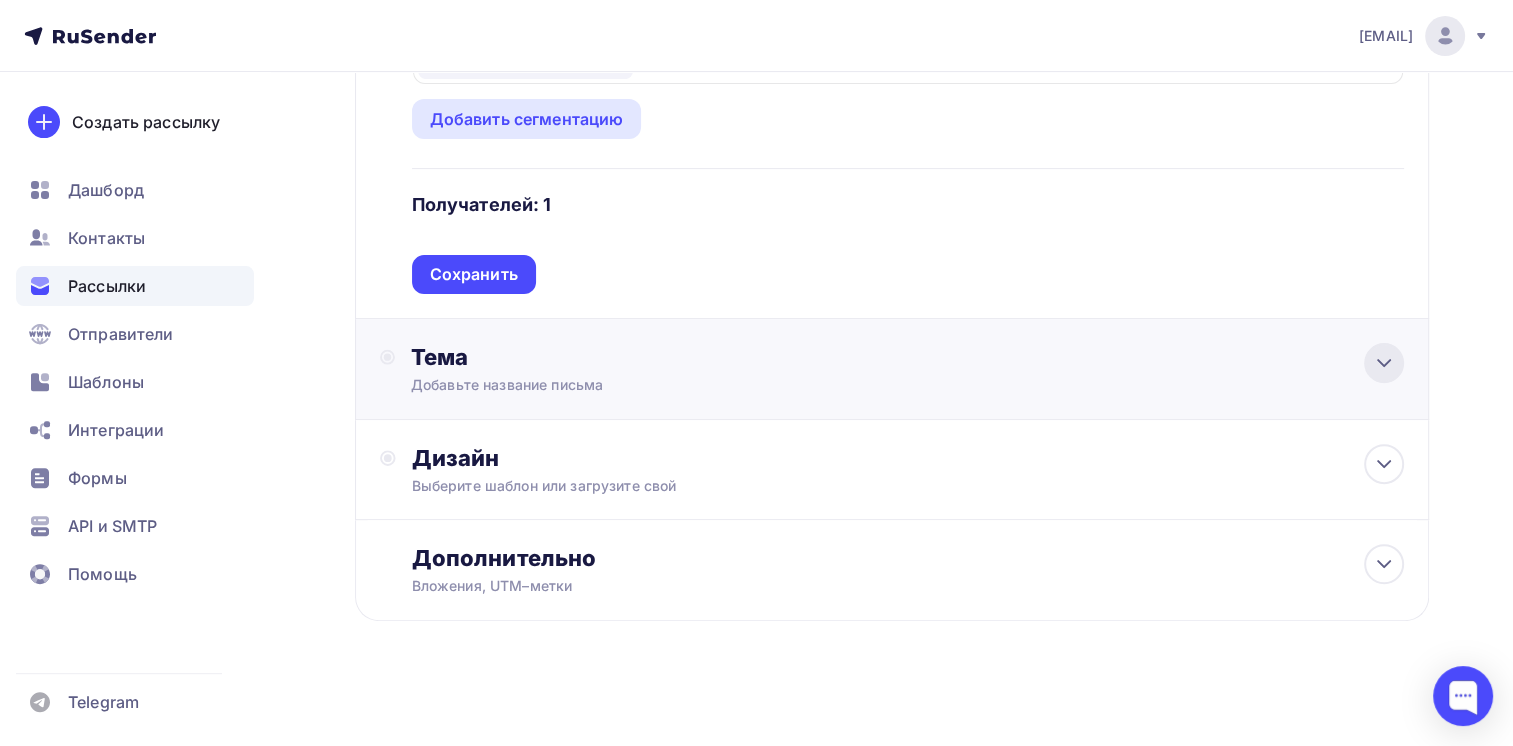 click 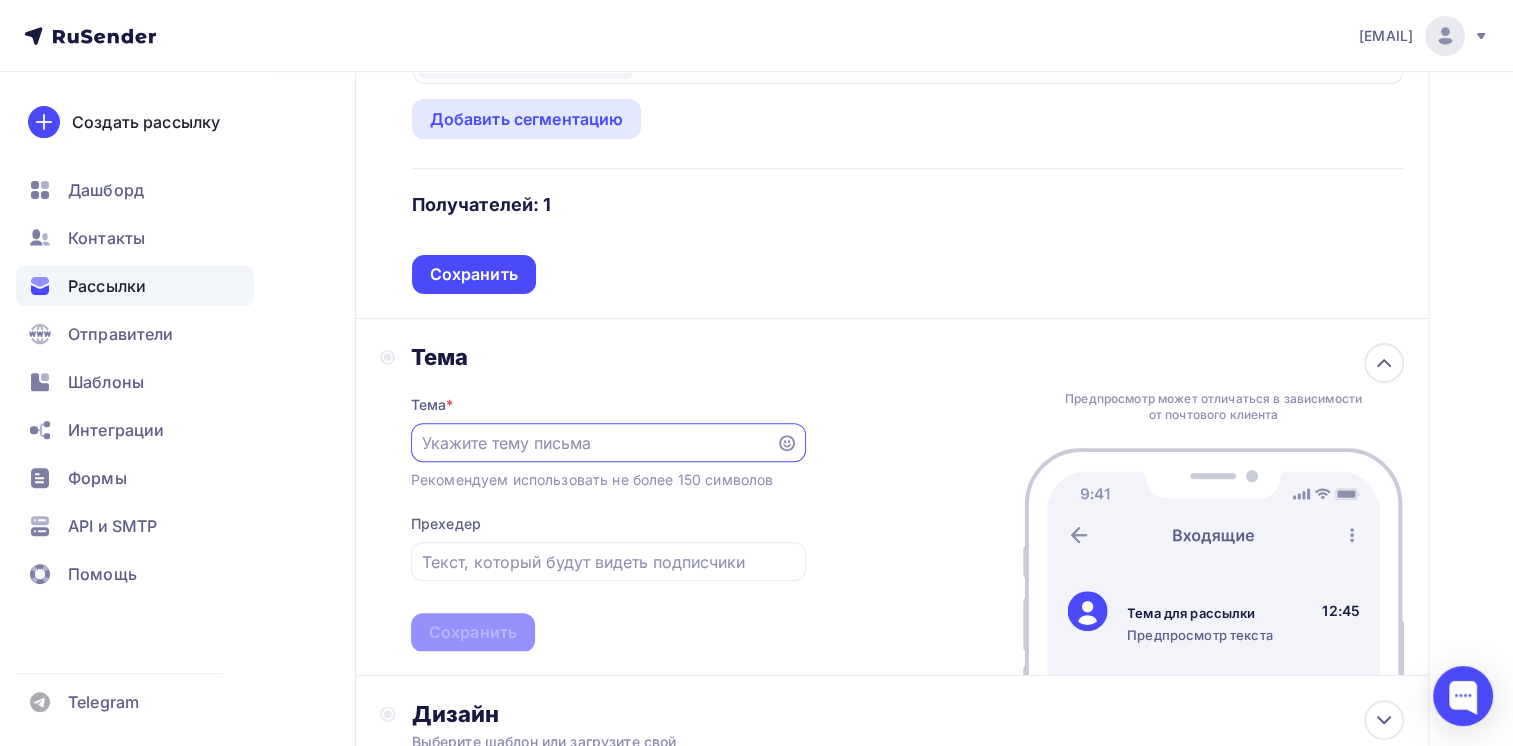 scroll, scrollTop: 601, scrollLeft: 0, axis: vertical 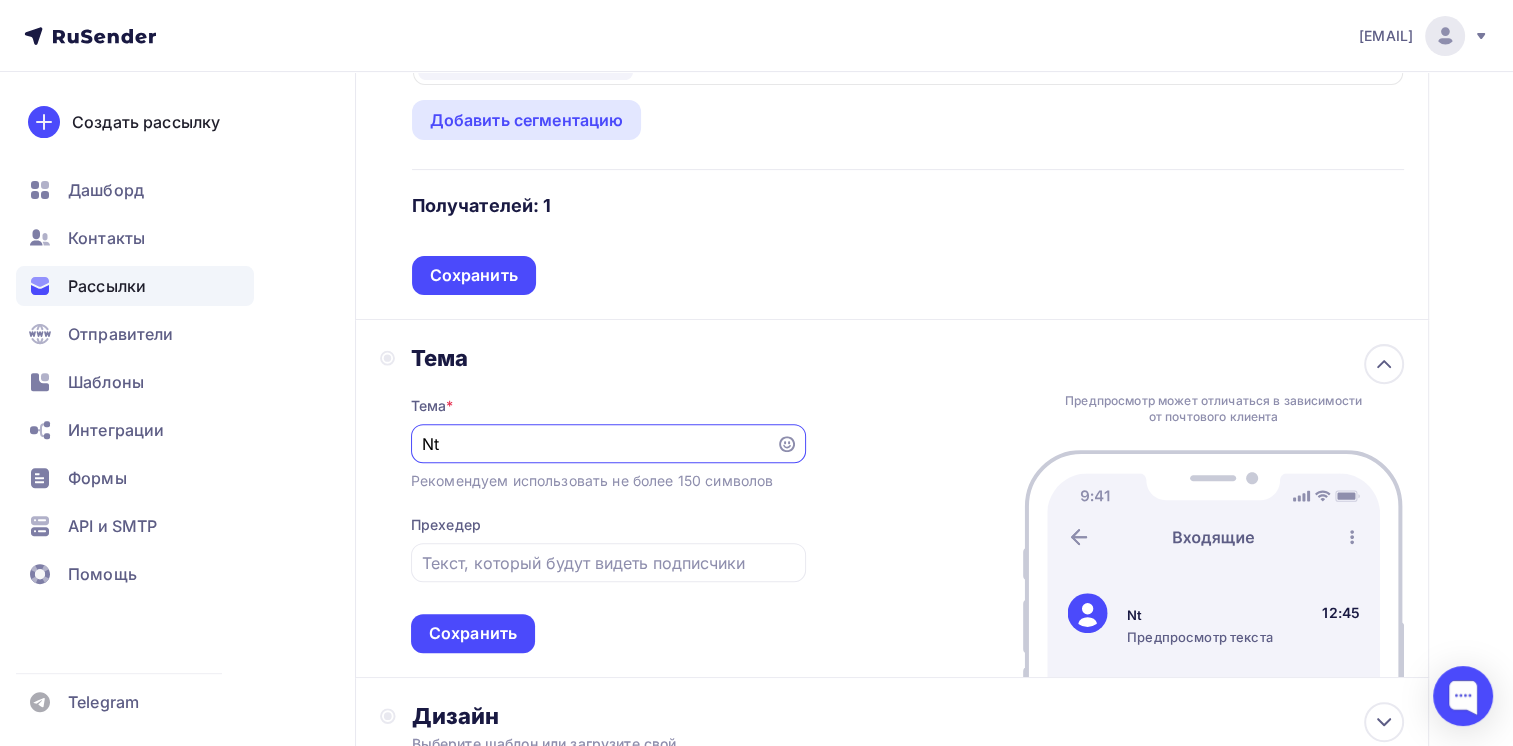 type on "N" 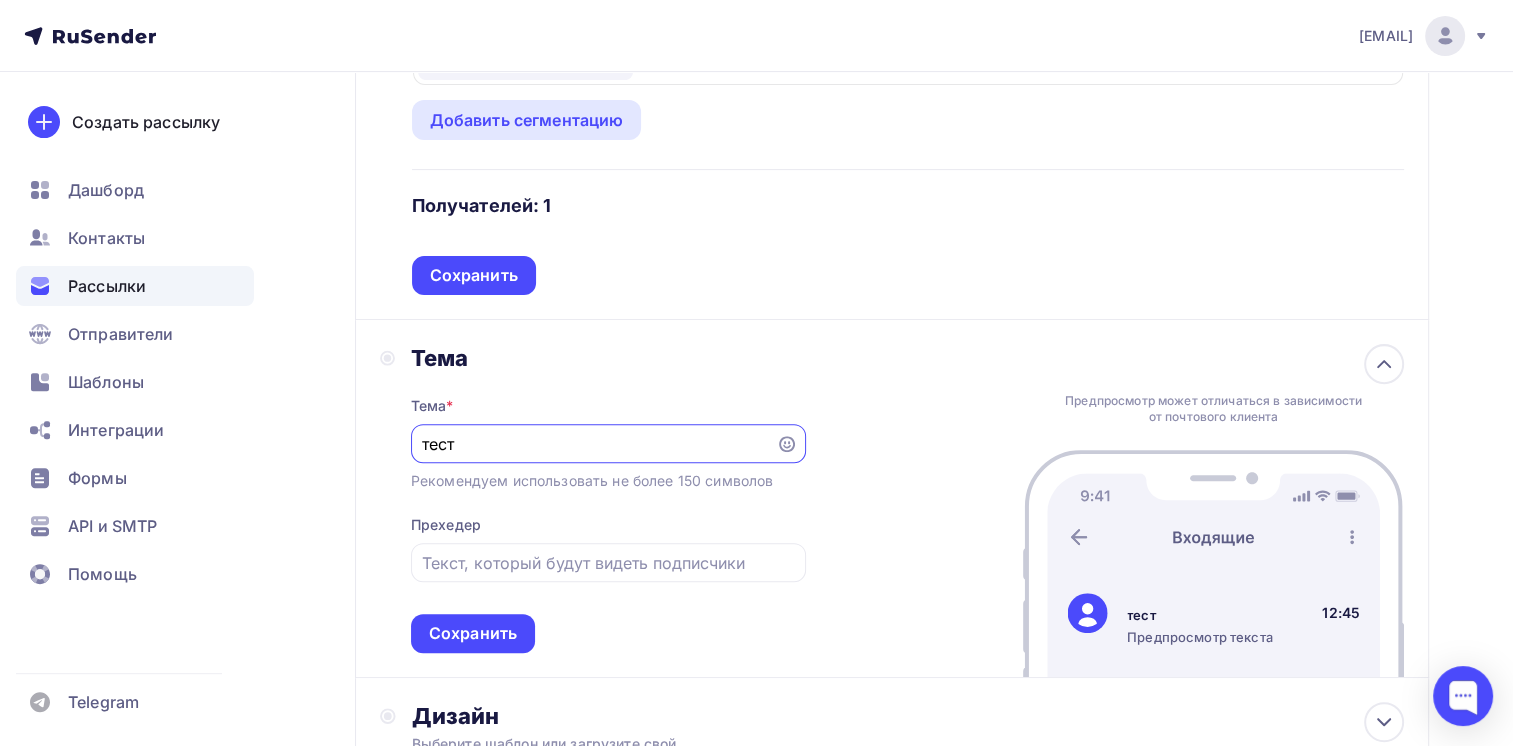 type on "тест" 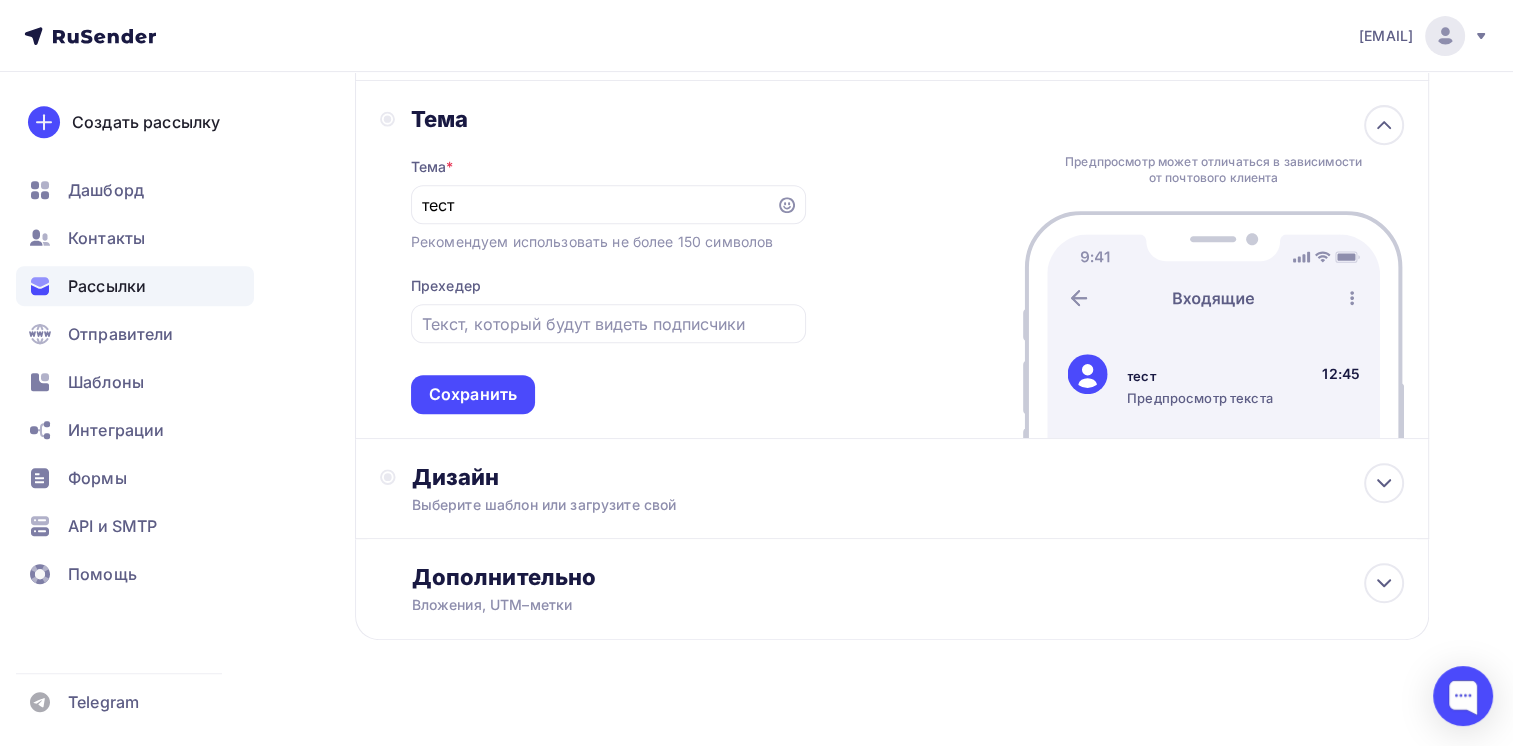 scroll, scrollTop: 858, scrollLeft: 0, axis: vertical 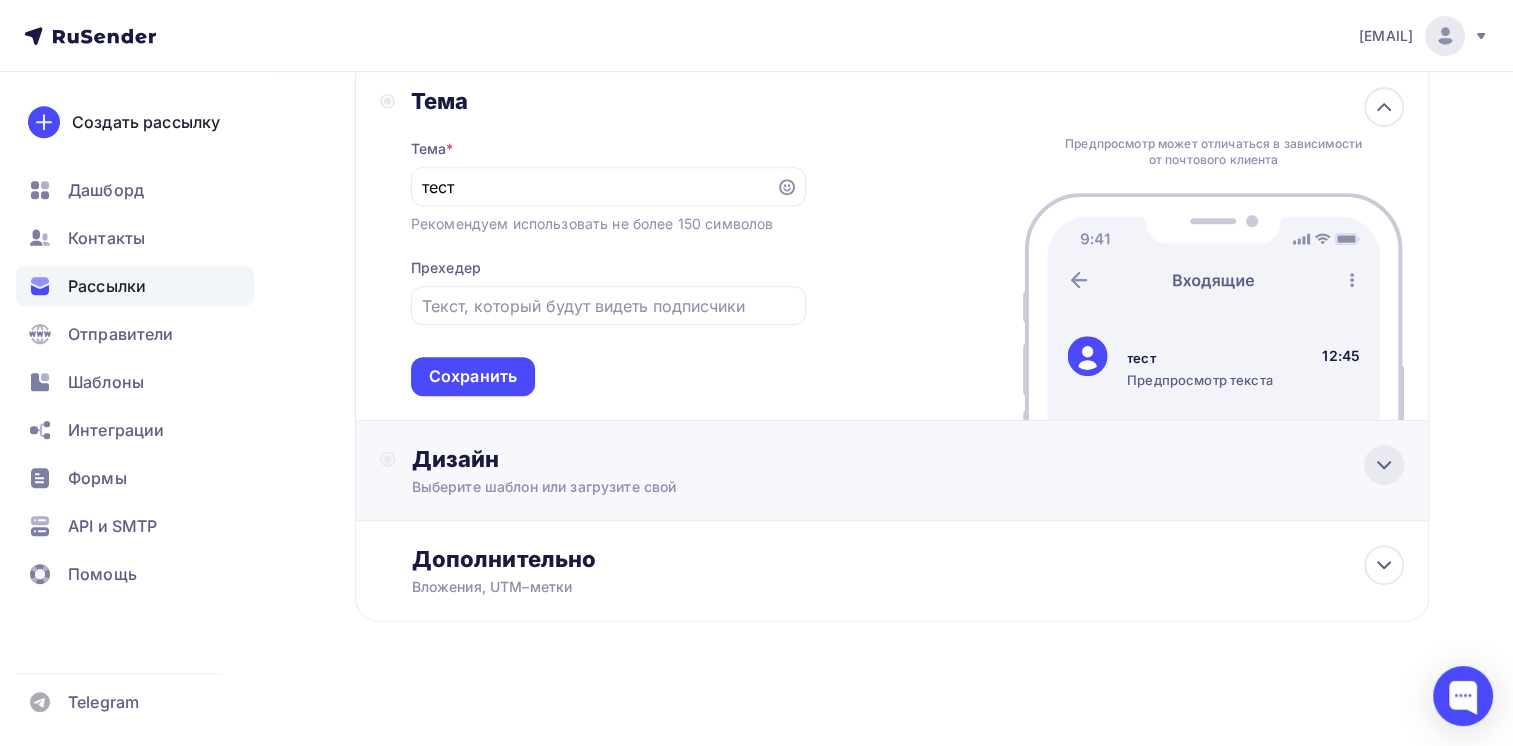 click 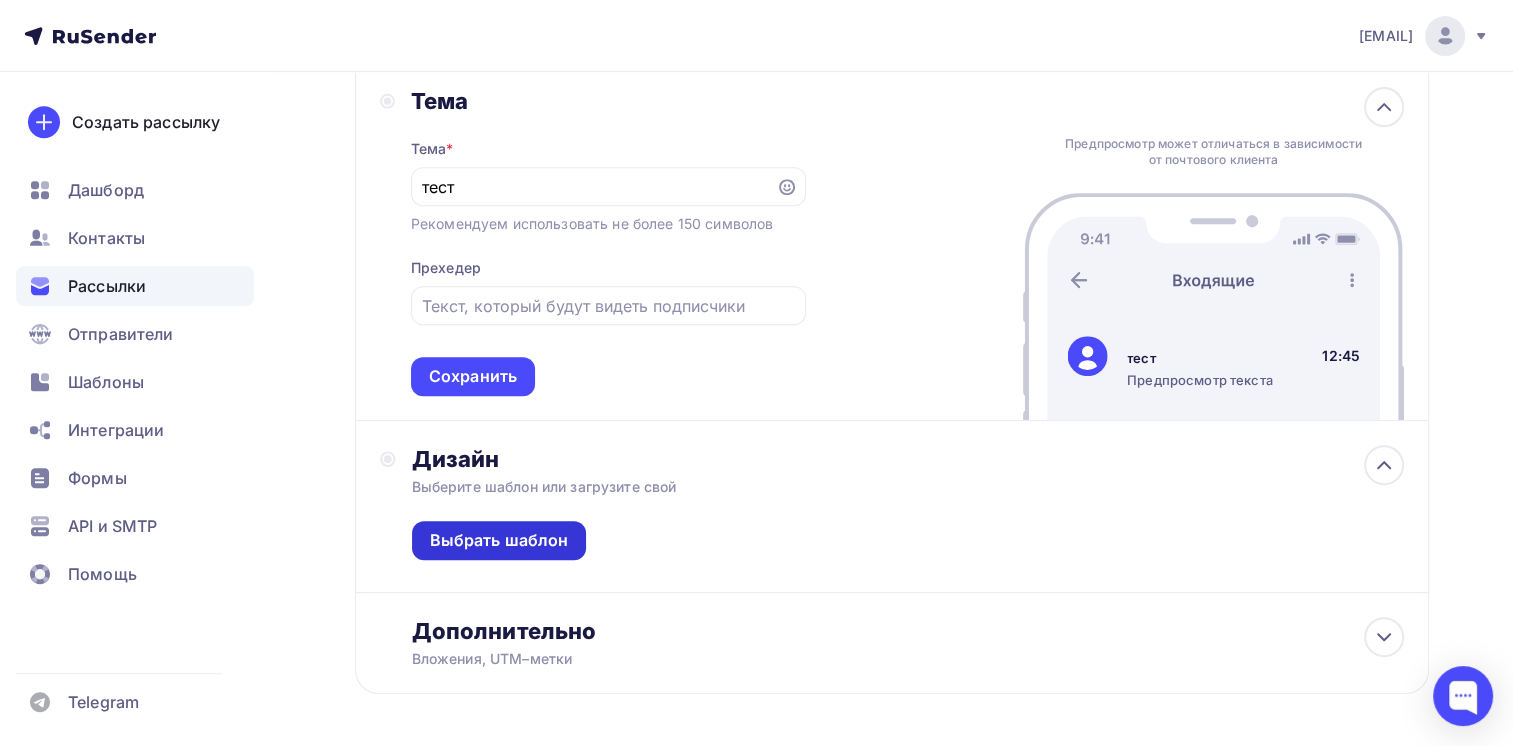 click on "Выбрать шаблон" at bounding box center [499, 540] 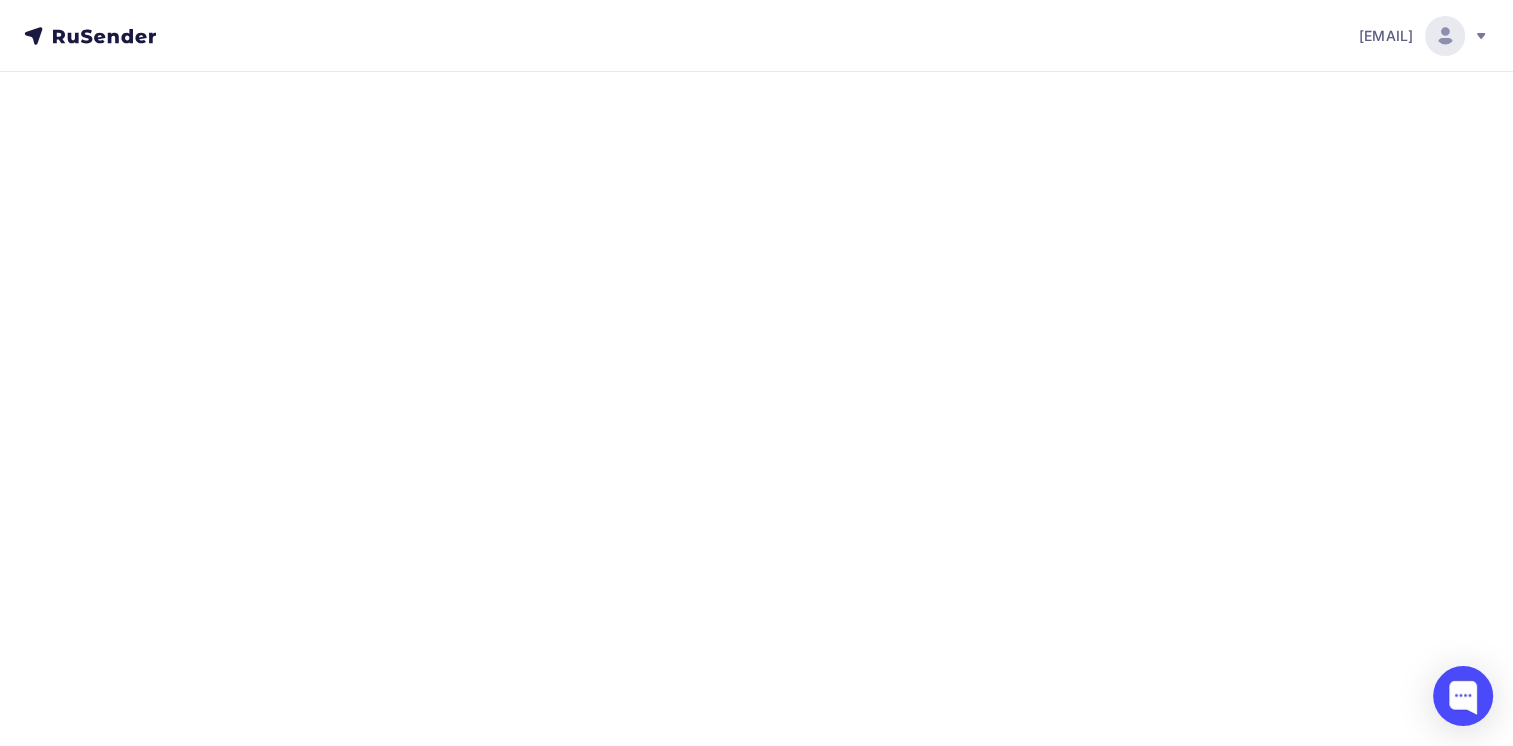 scroll, scrollTop: 0, scrollLeft: 0, axis: both 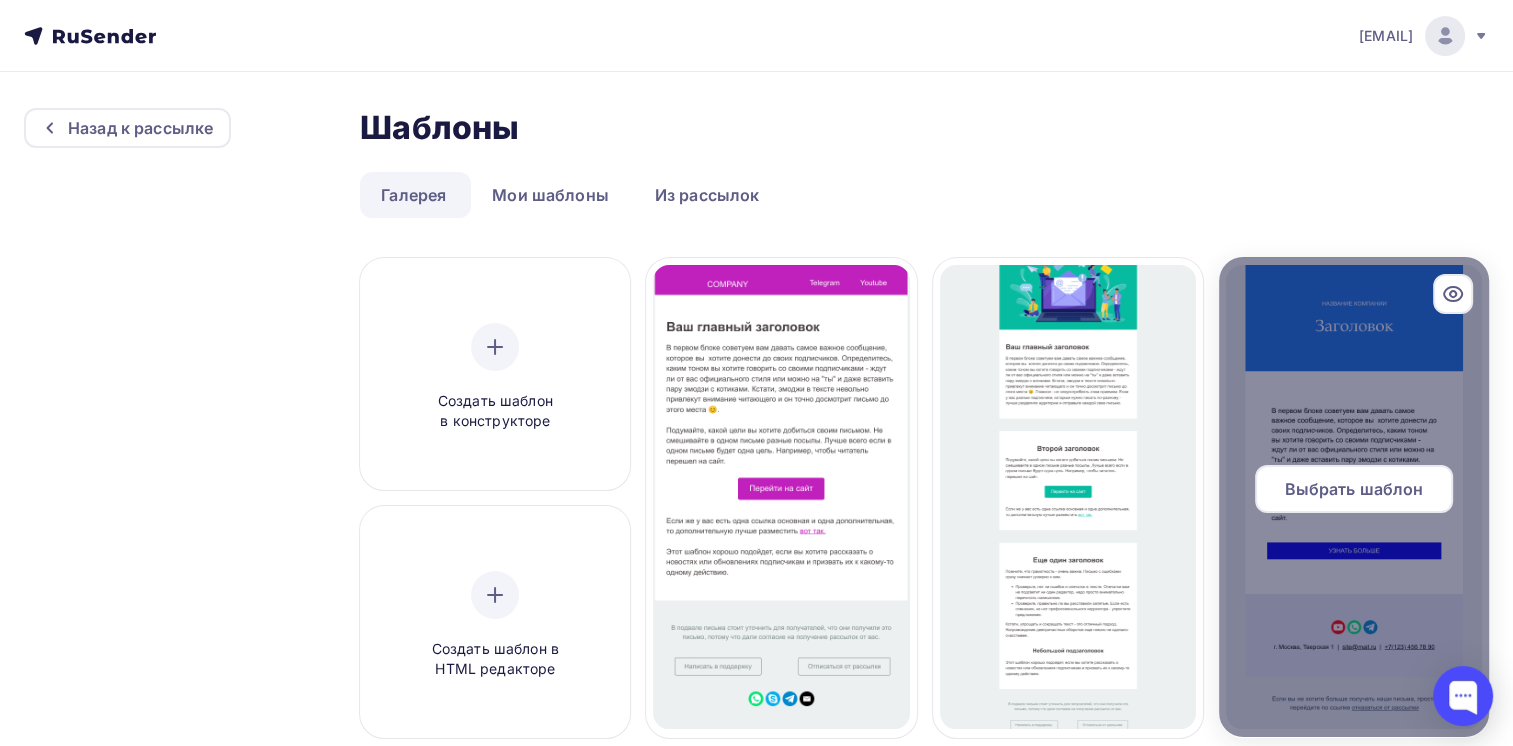 click on "Выбрать шаблон" at bounding box center (1354, 489) 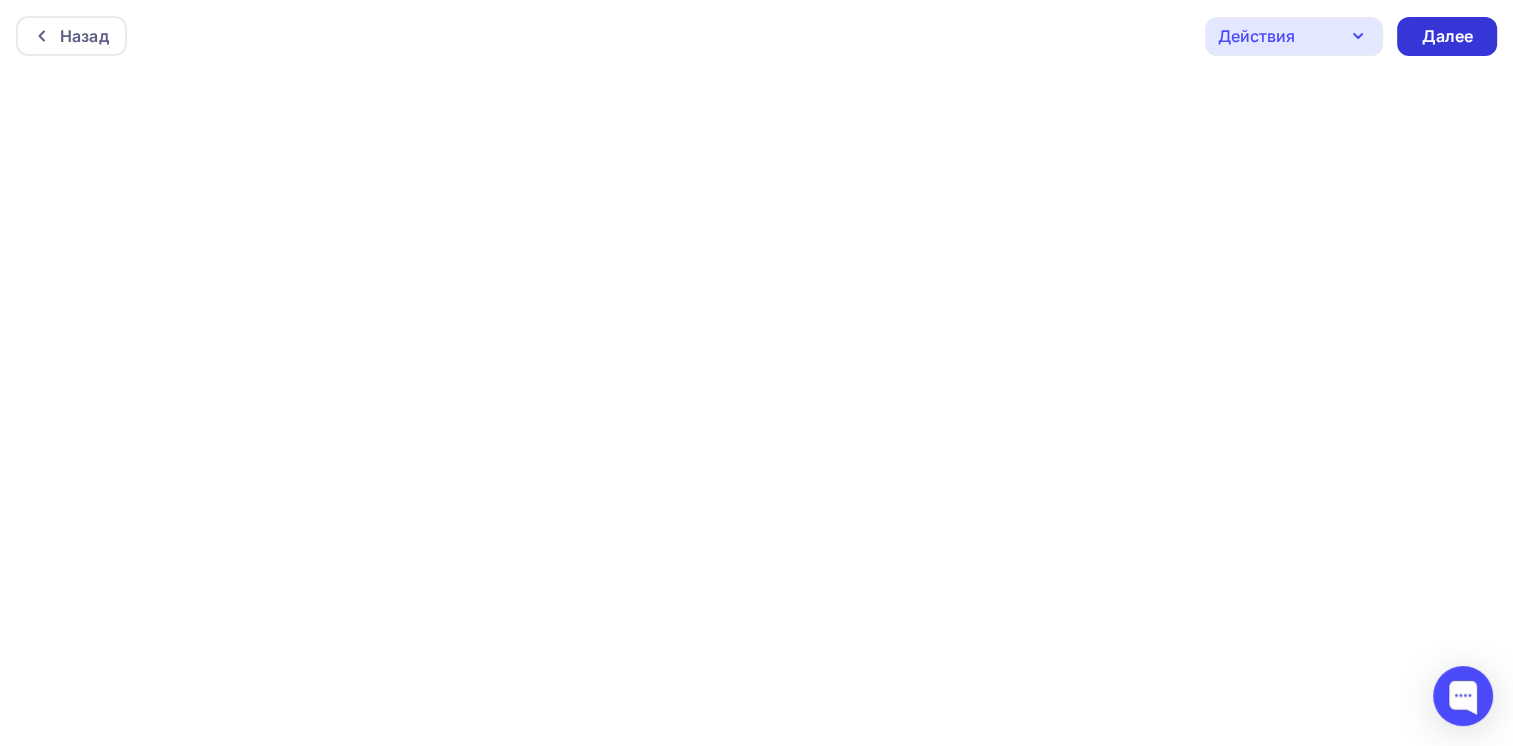 click on "Далее" at bounding box center [1447, 36] 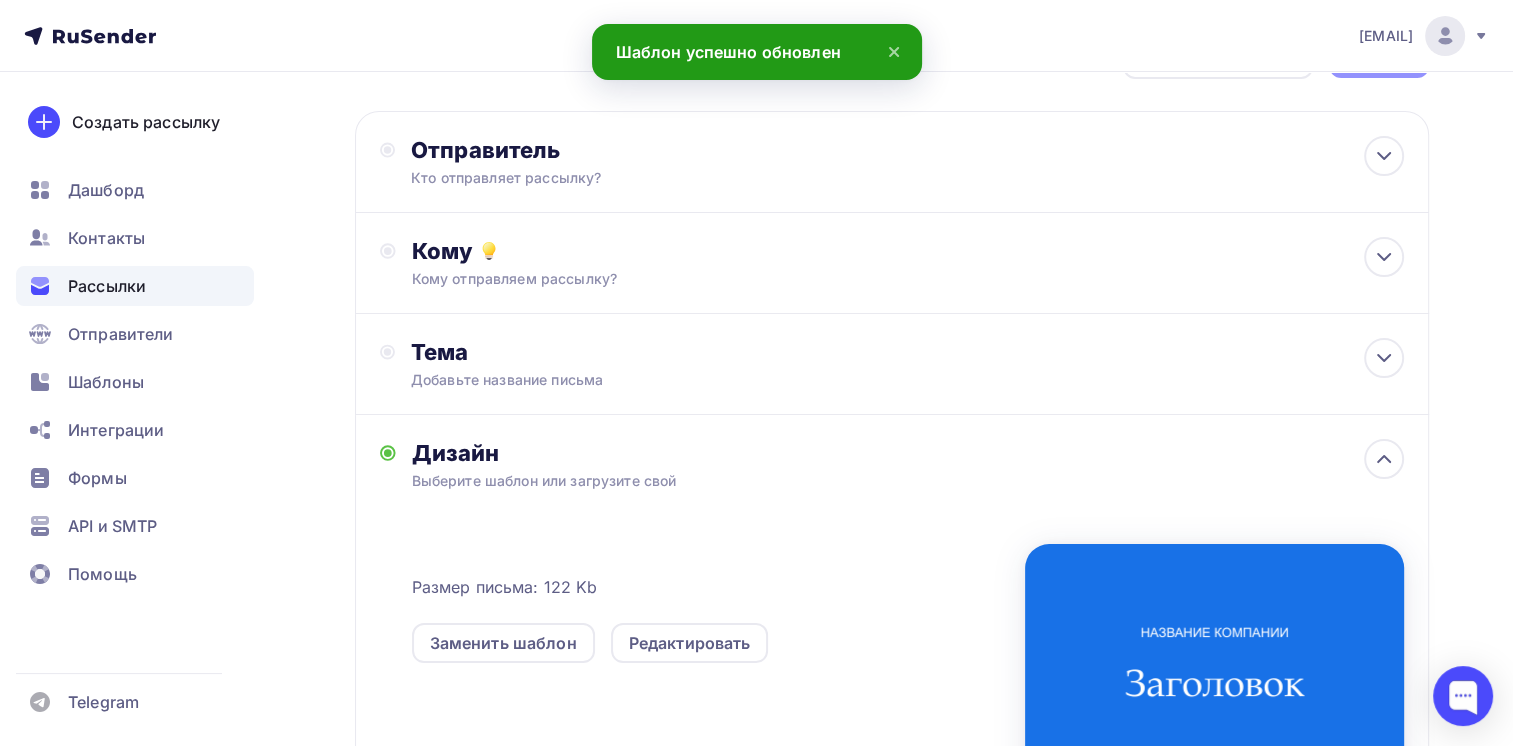 scroll, scrollTop: 400, scrollLeft: 0, axis: vertical 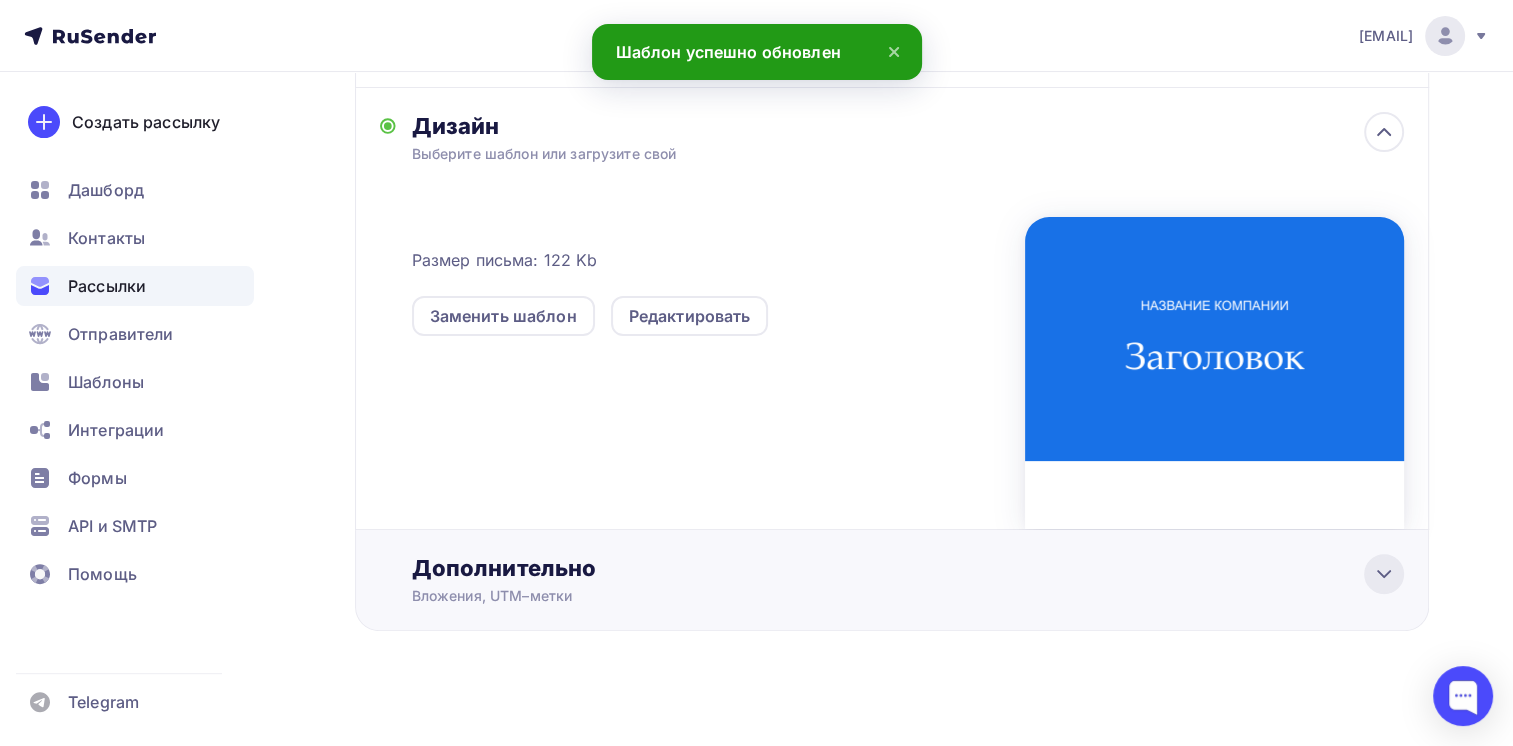 click 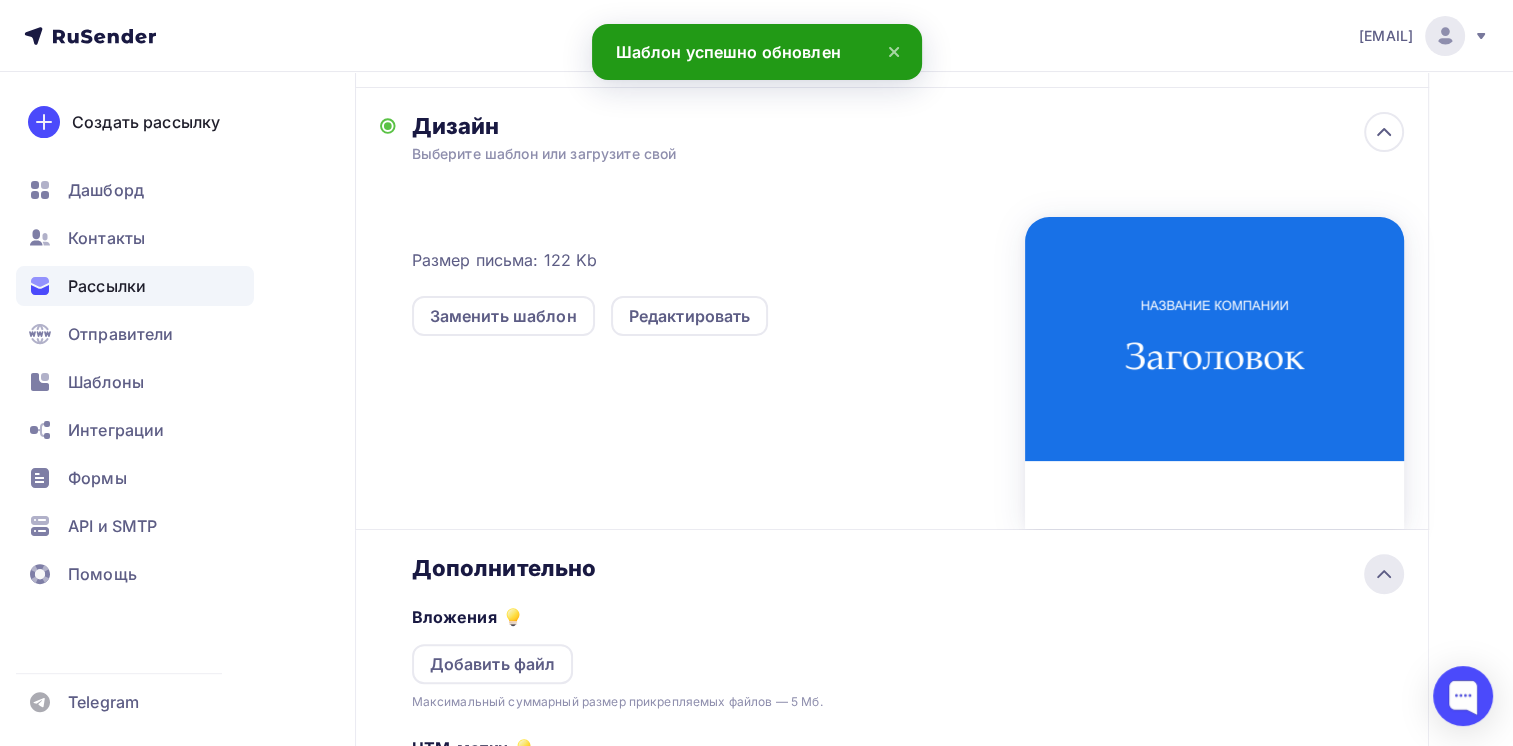 scroll, scrollTop: 0, scrollLeft: 0, axis: both 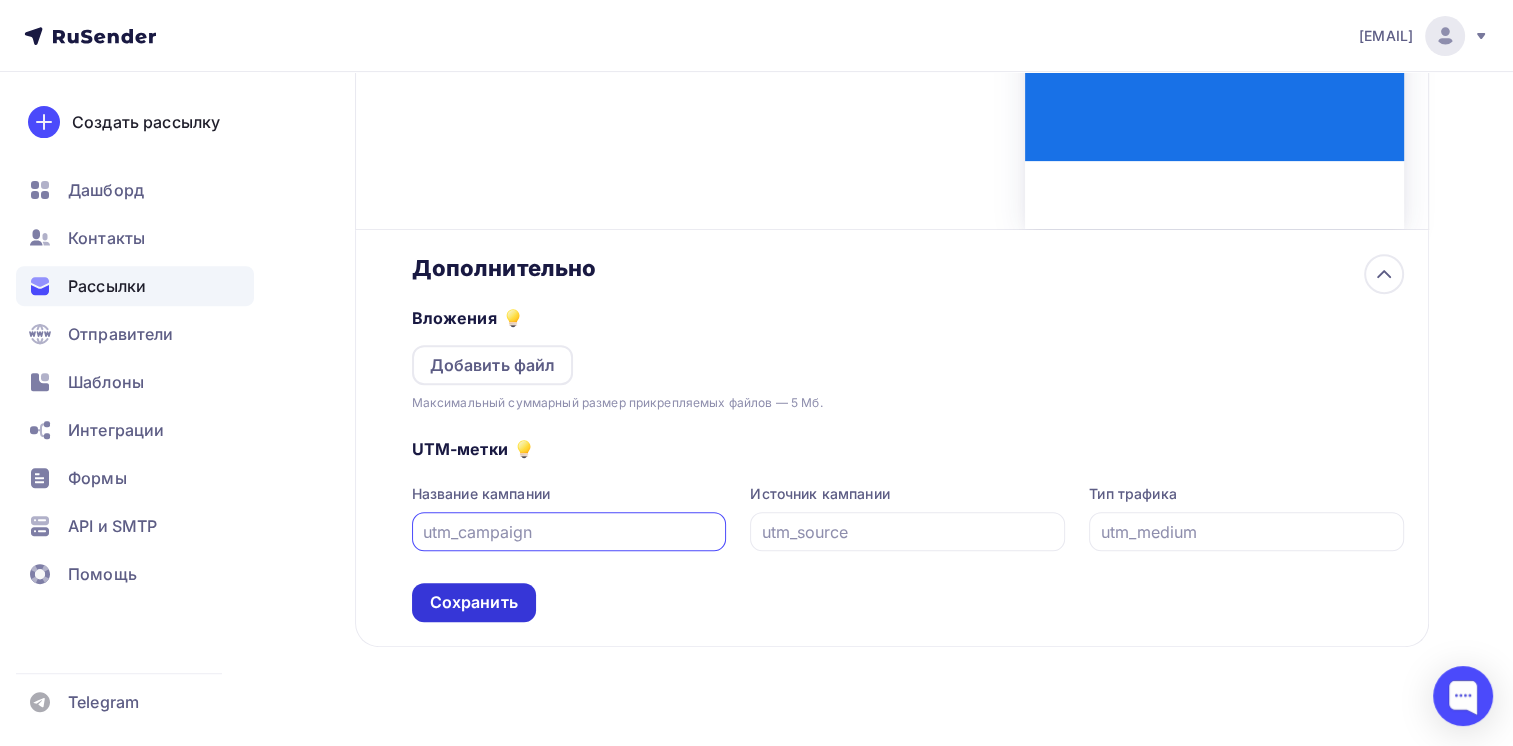 click on "Сохранить" at bounding box center [474, 602] 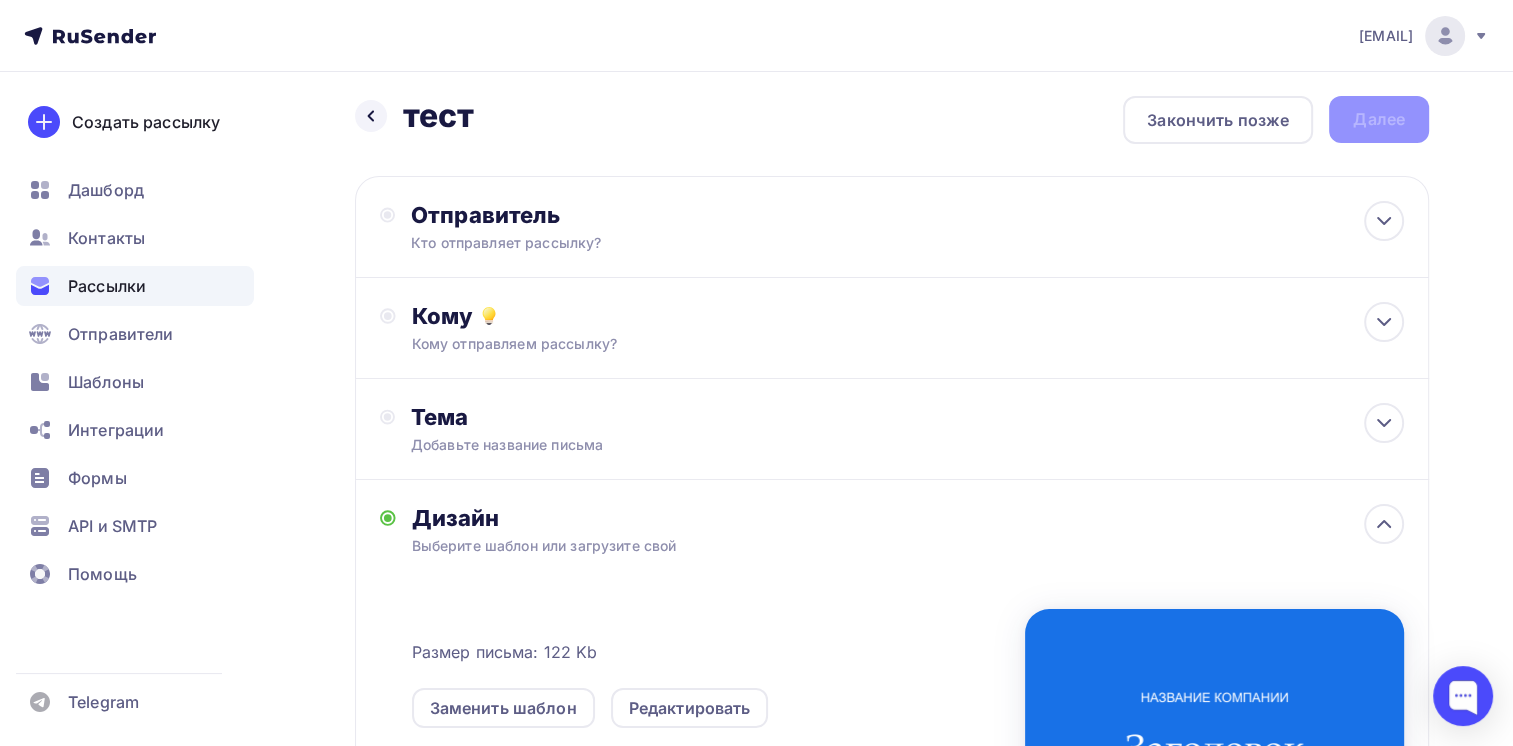 scroll, scrollTop: 0, scrollLeft: 0, axis: both 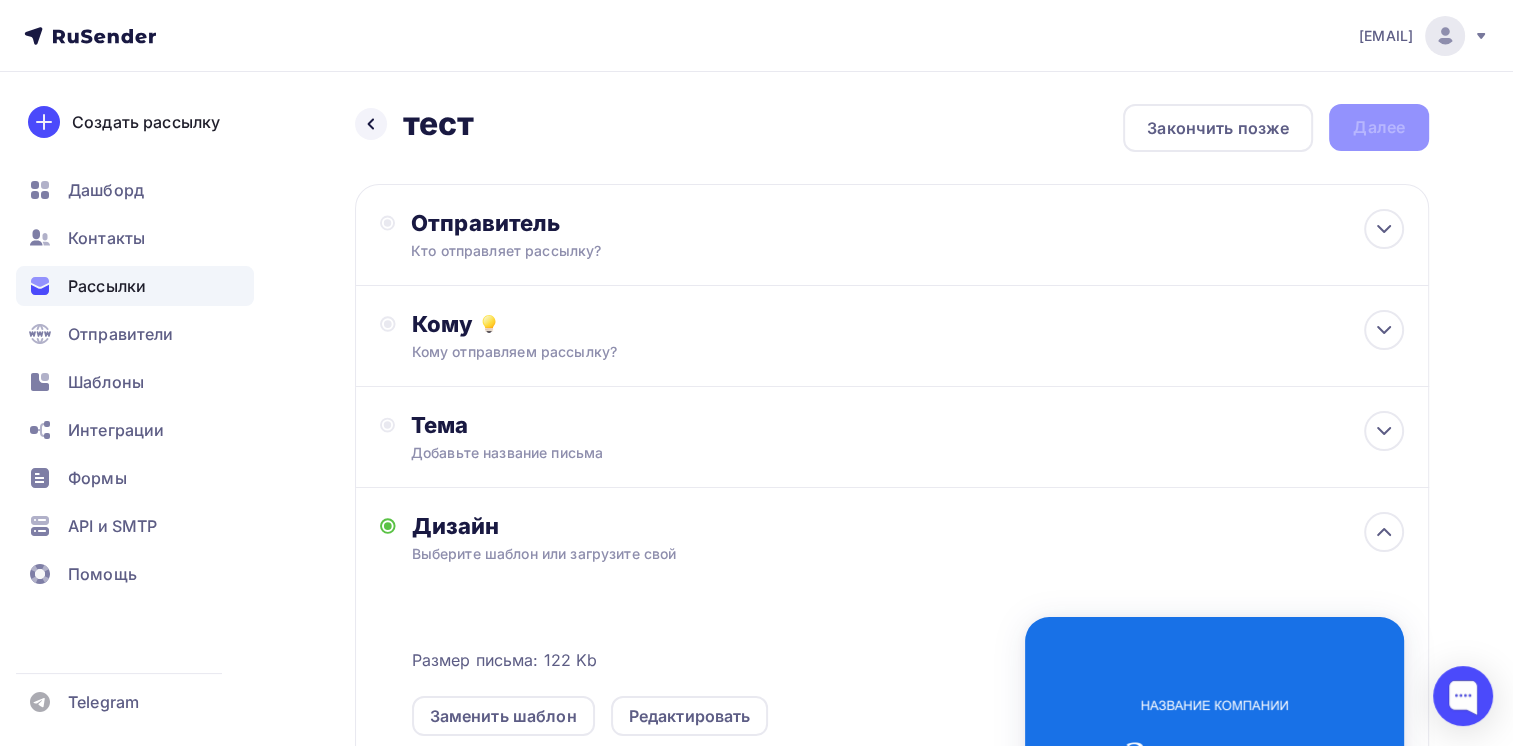 click on "Назад
тест
тест
Закончить позже
Далее" at bounding box center [892, 128] 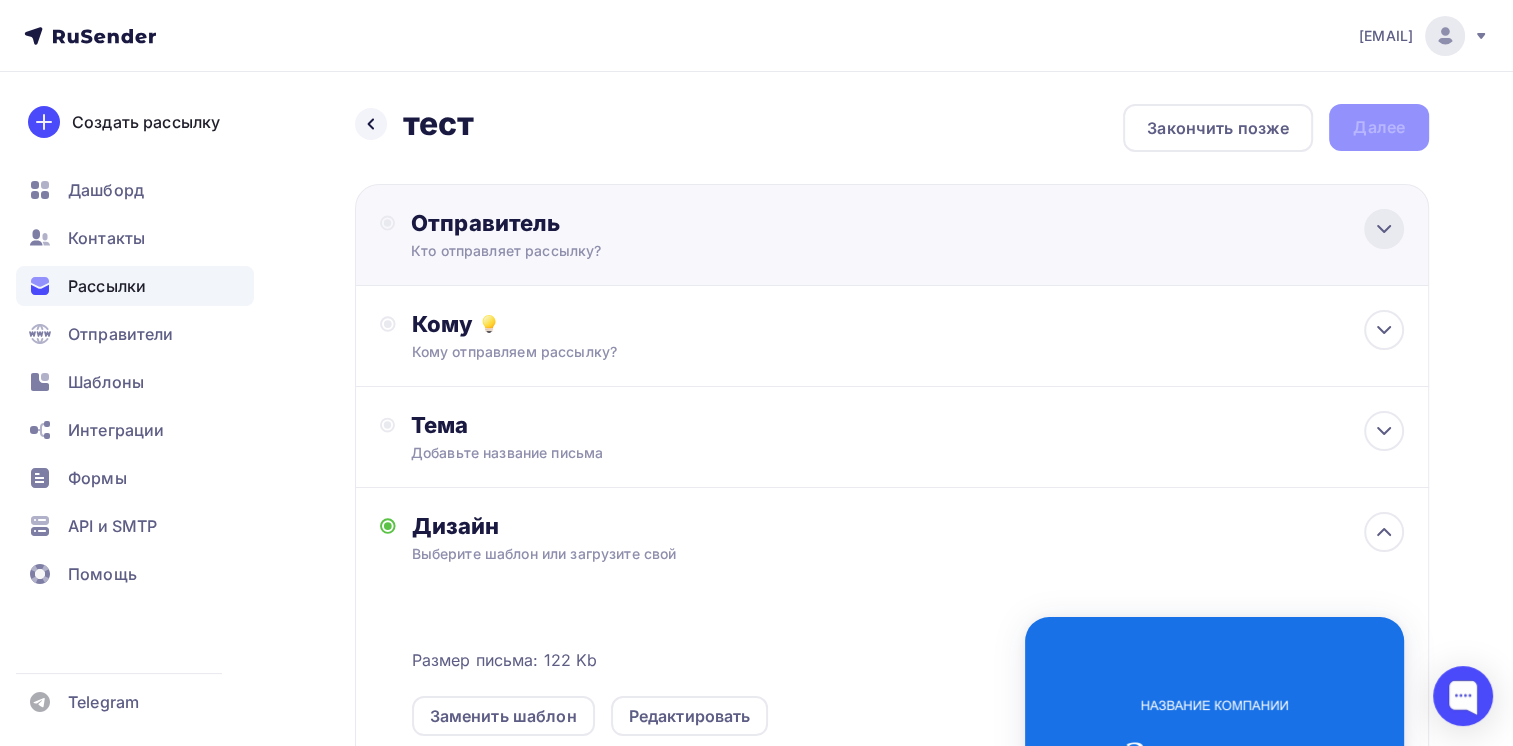 click 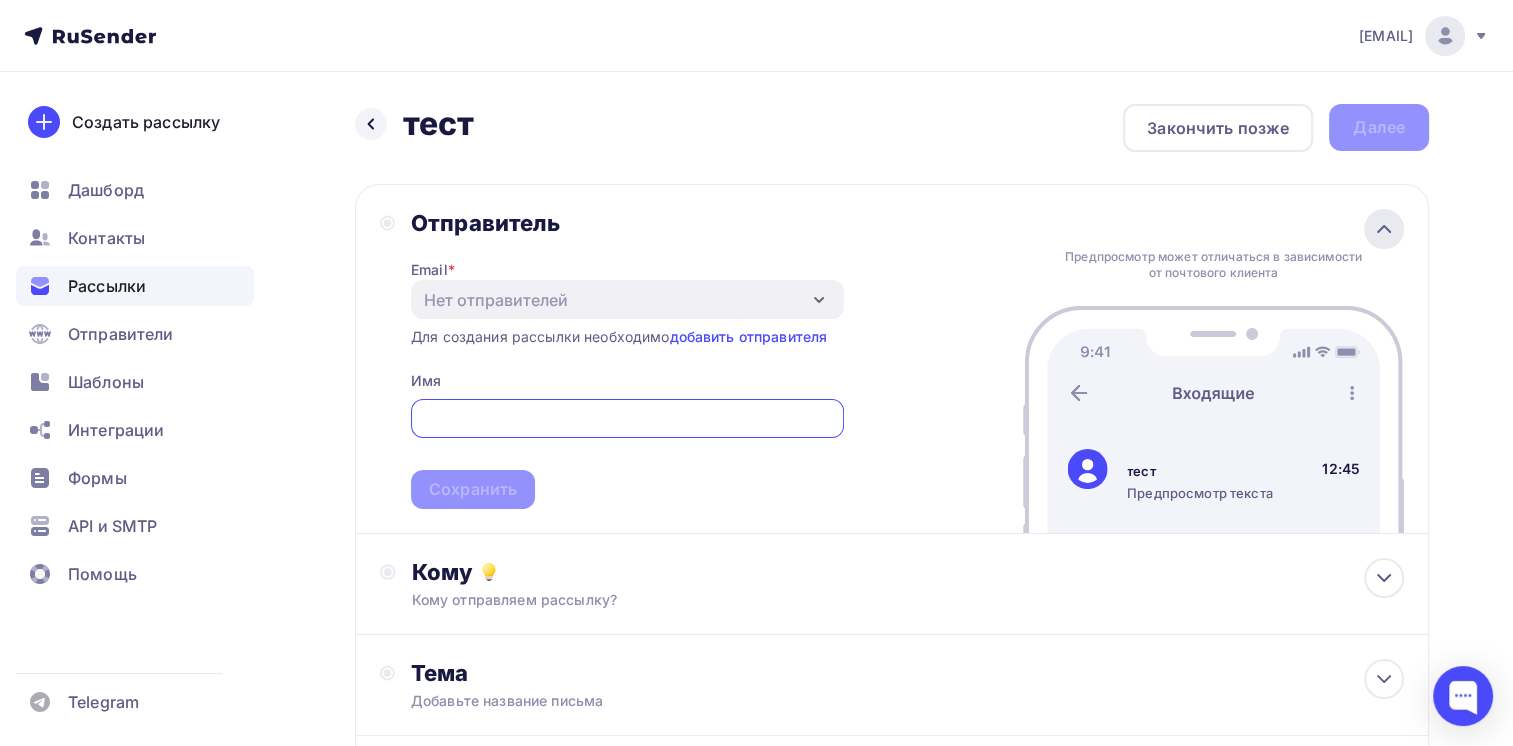 scroll, scrollTop: 0, scrollLeft: 0, axis: both 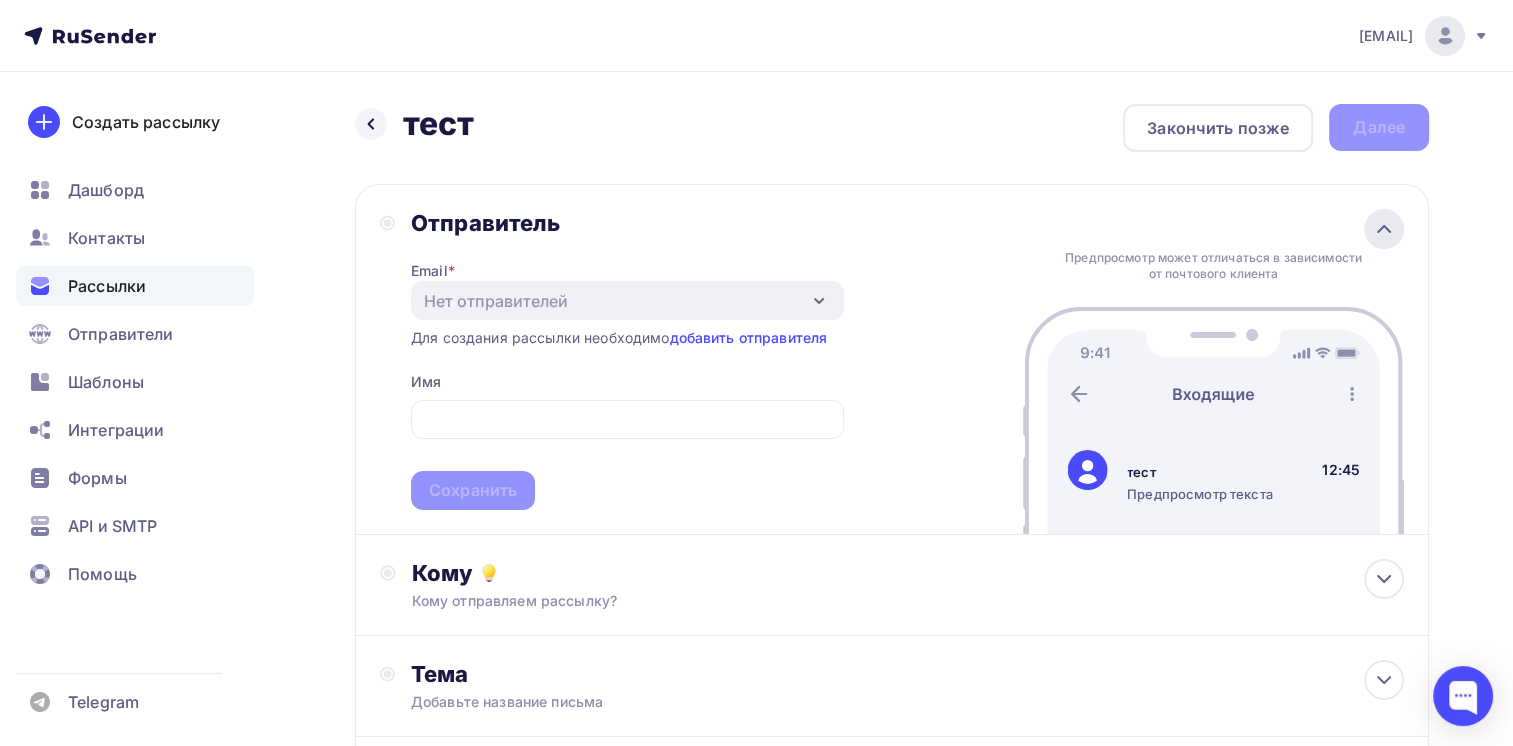 click 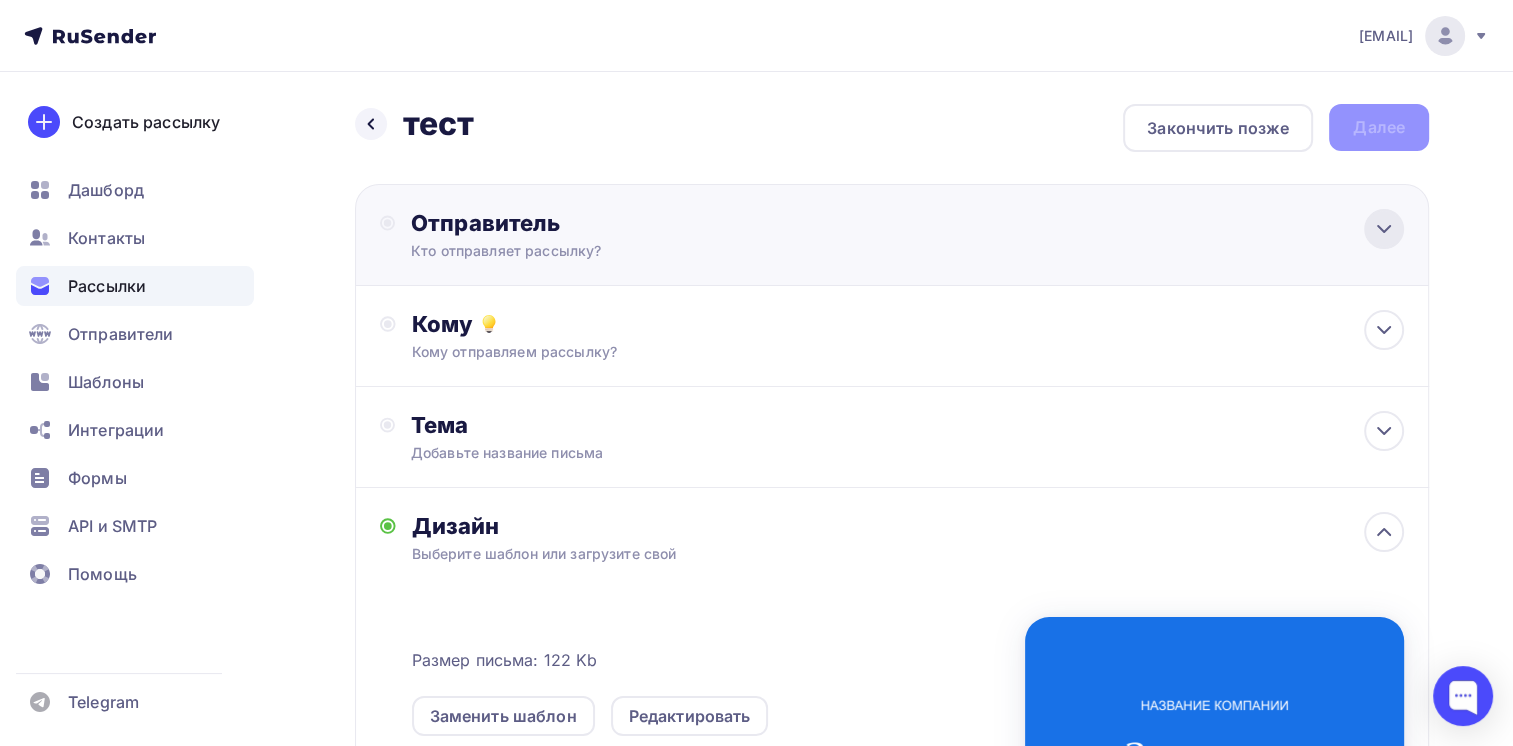 click 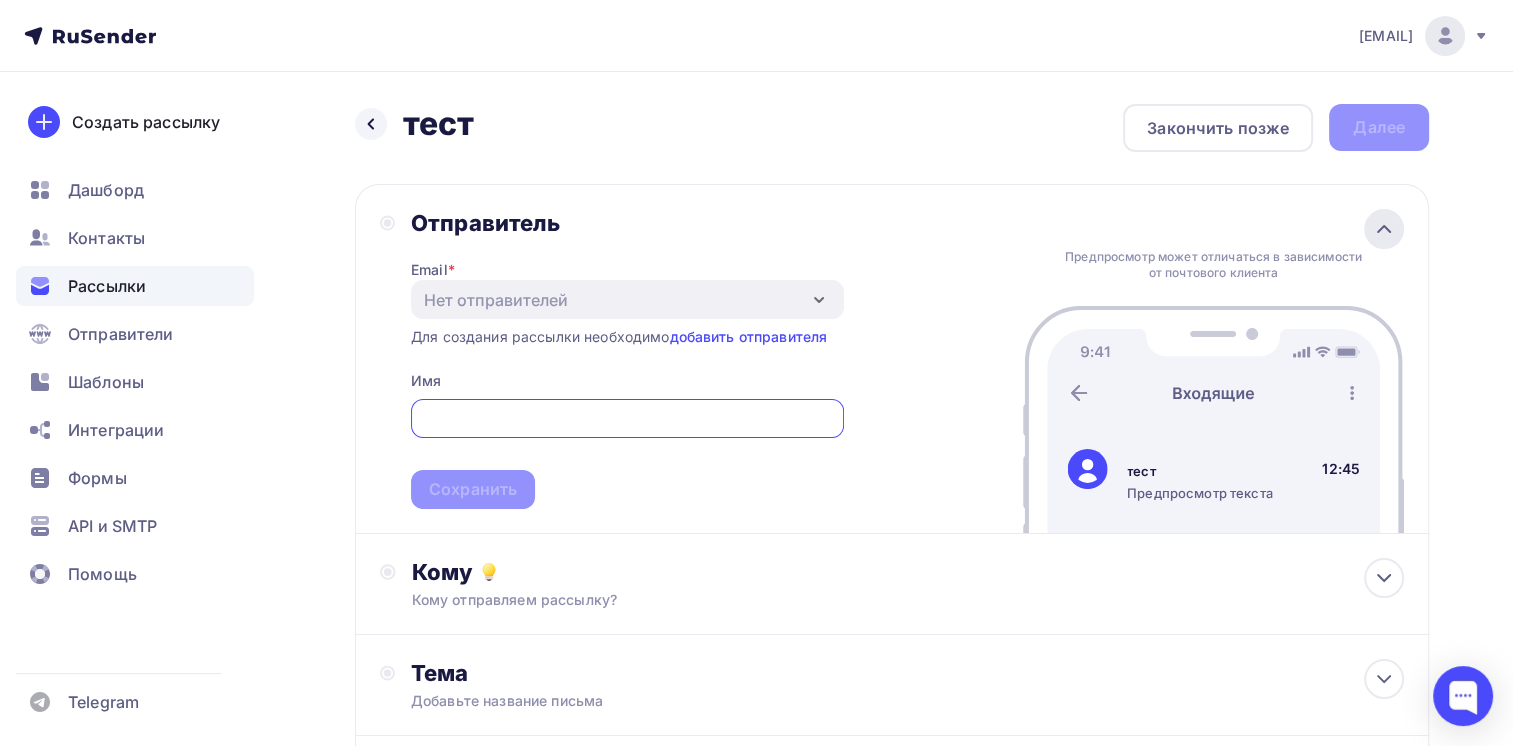 scroll, scrollTop: 0, scrollLeft: 0, axis: both 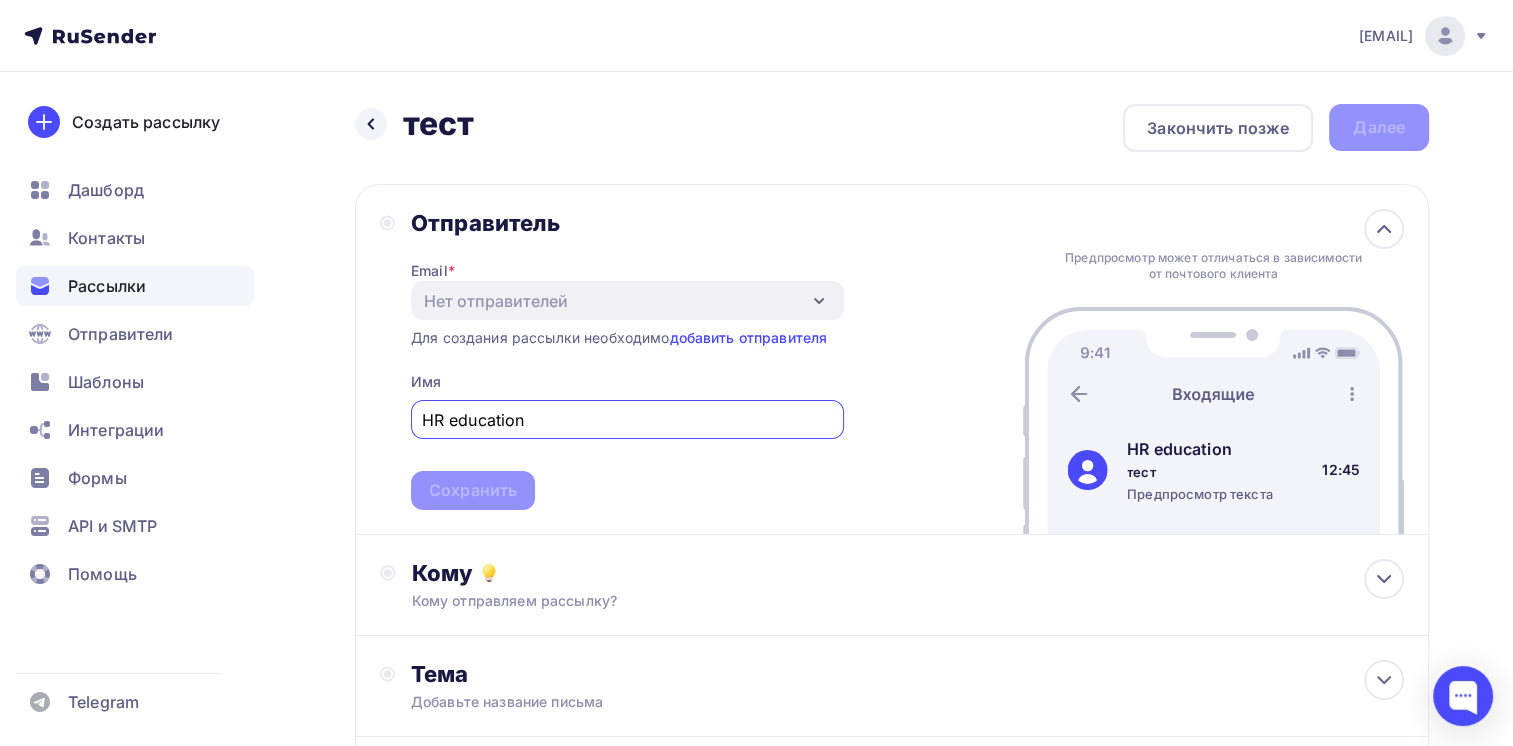 type on "HR education" 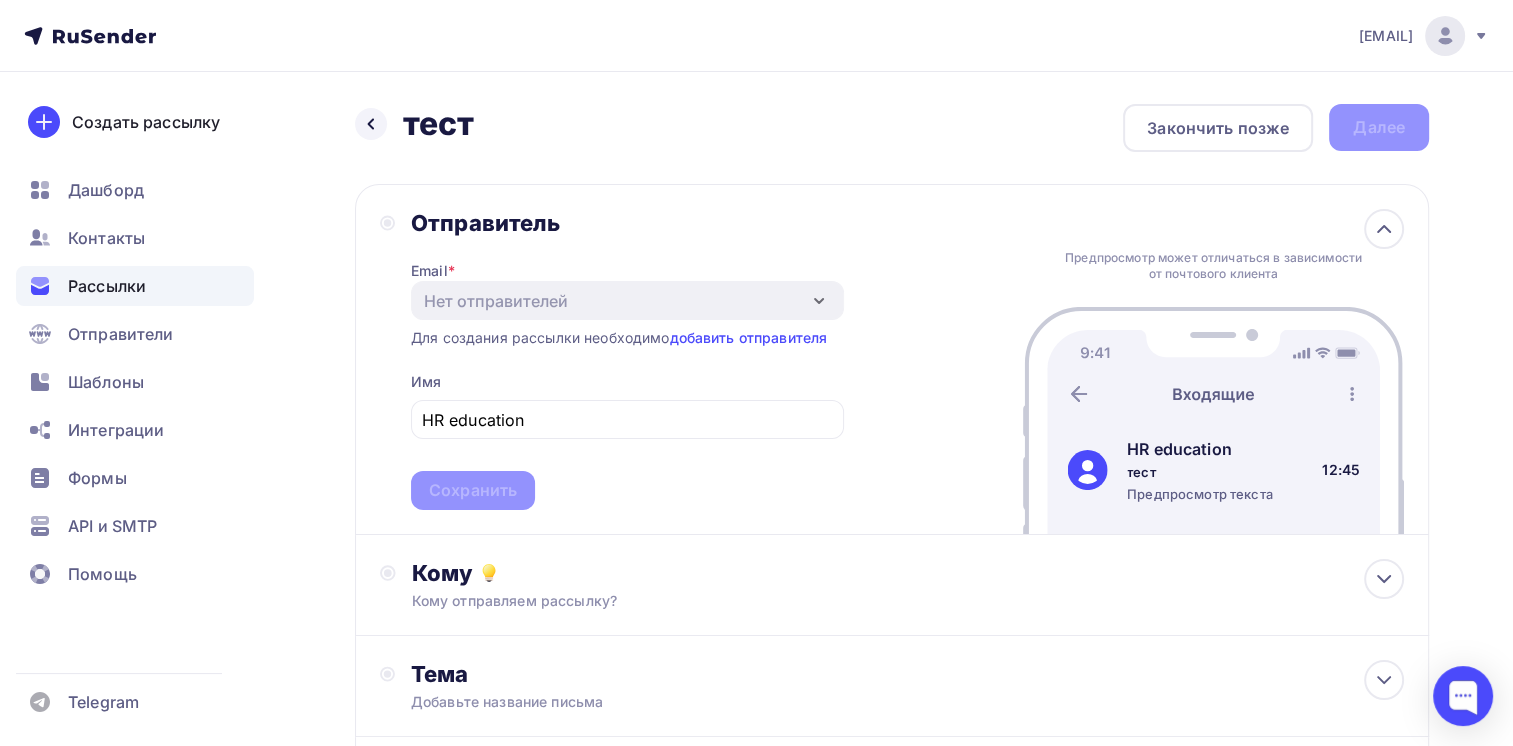 click on "Отправитель
Email  *
Нет отправителей
Добавить отправителя
Для создания рассылки необходимо
добавить отправителя   Имя     HR education             Сохранить" at bounding box center [612, 359] 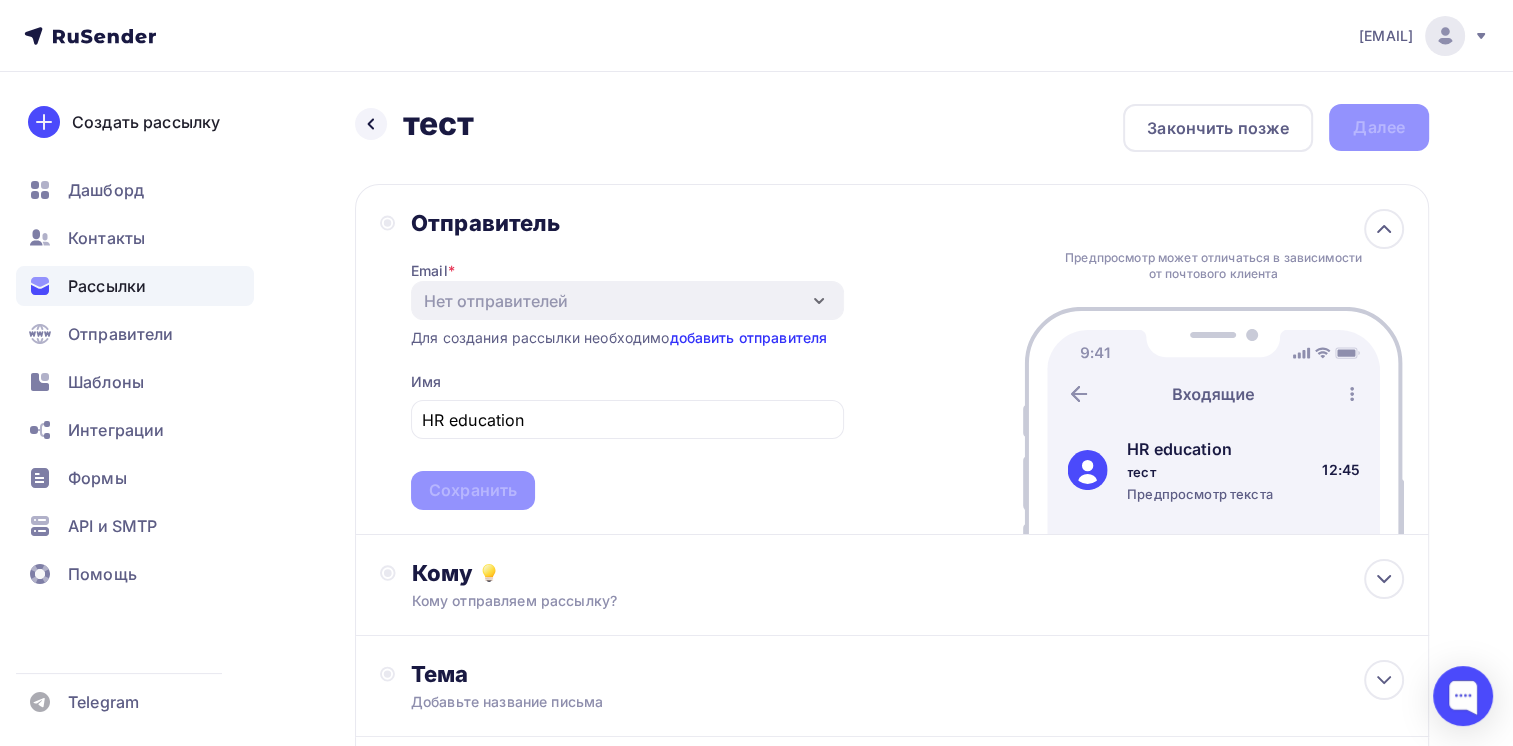 click on "добавить отправителя" at bounding box center [748, 337] 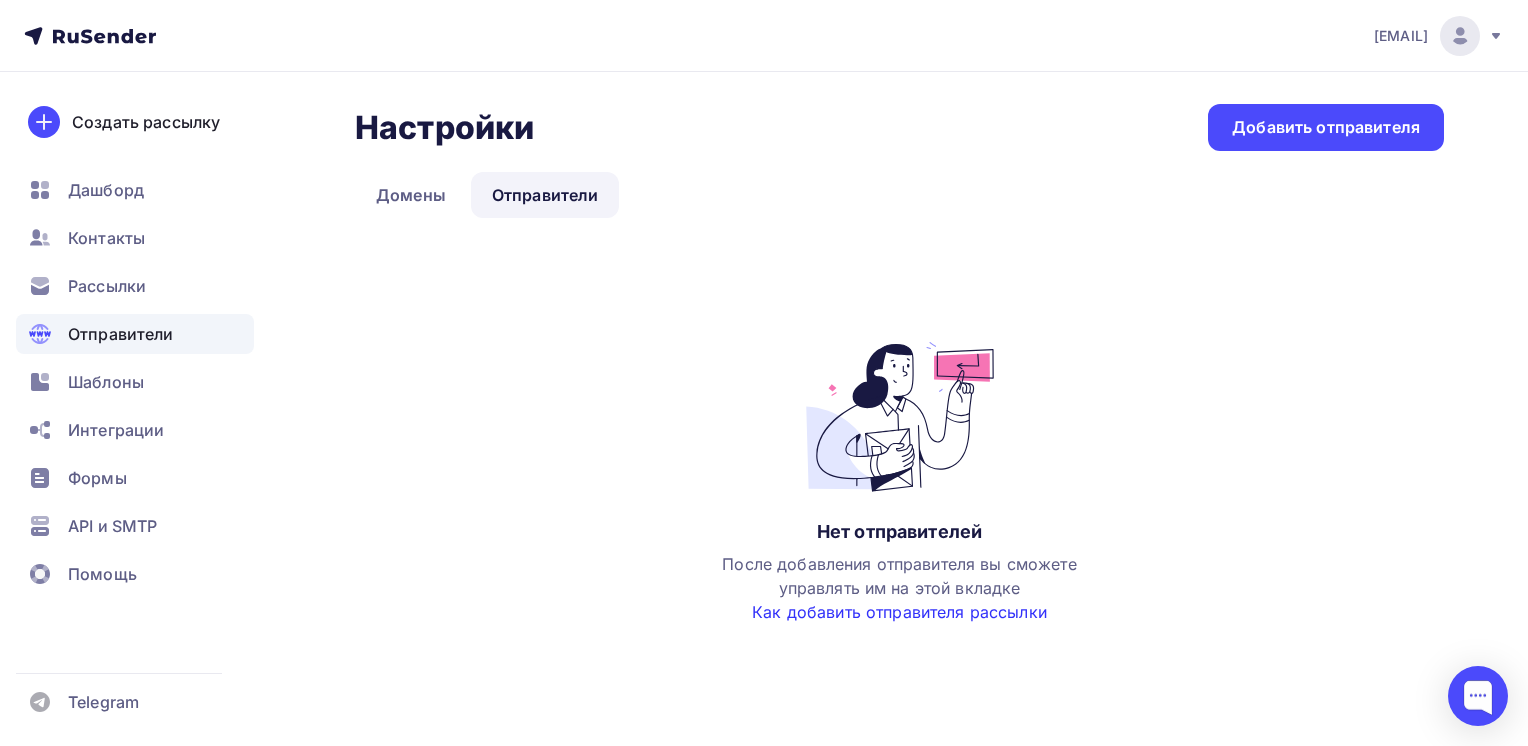 click on "Как добавить отправителя рассылки" at bounding box center (899, 612) 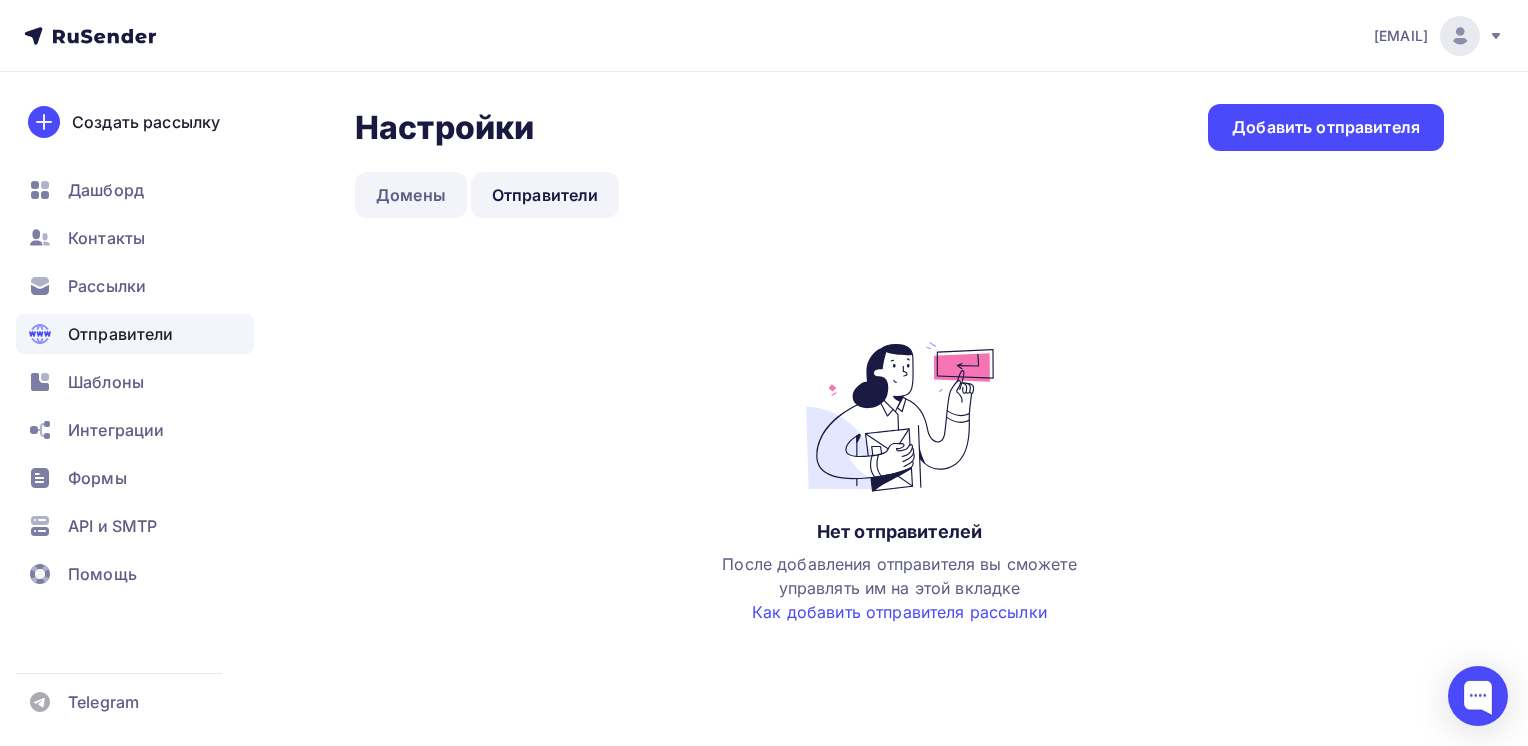 click on "Домены" at bounding box center [411, 195] 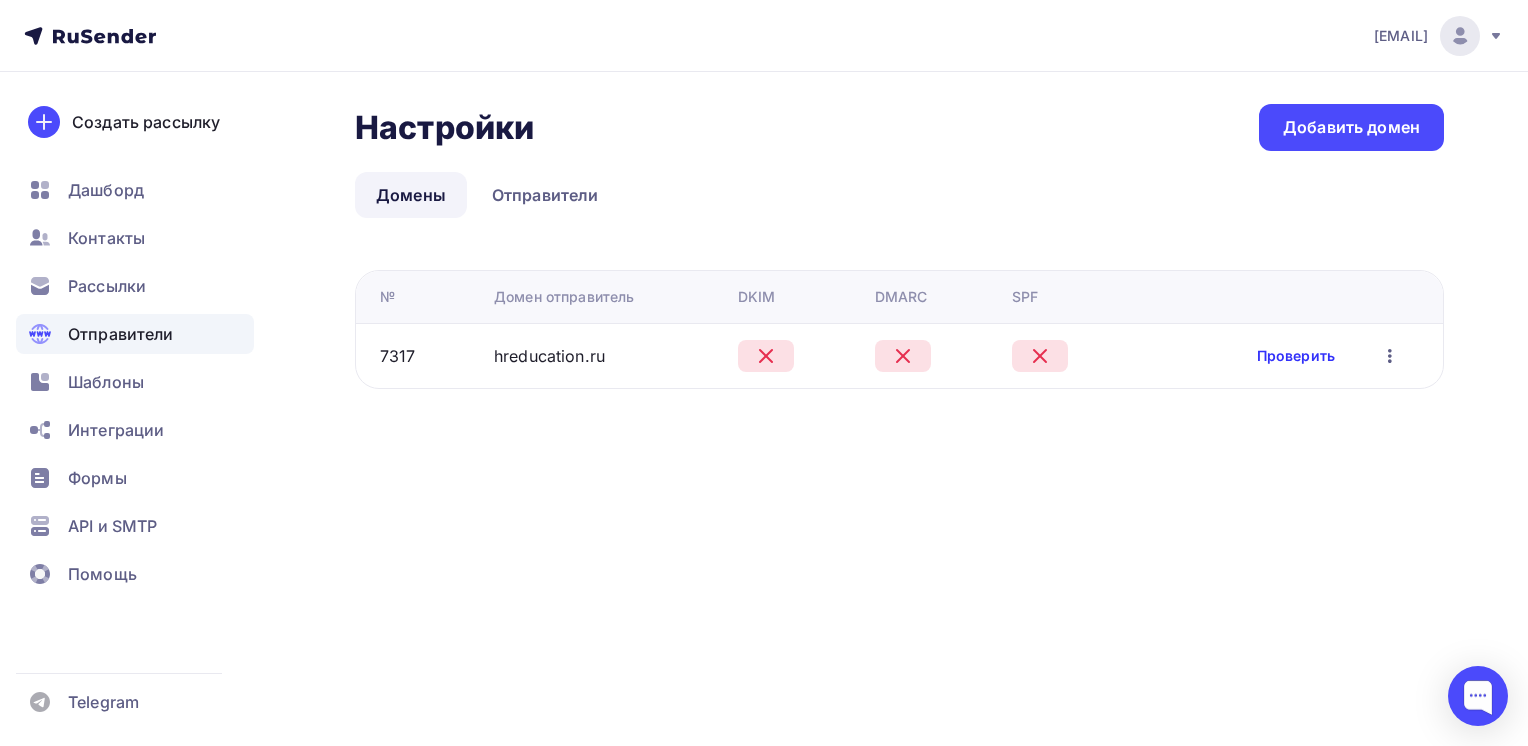 click on "Проверить" at bounding box center (1296, 356) 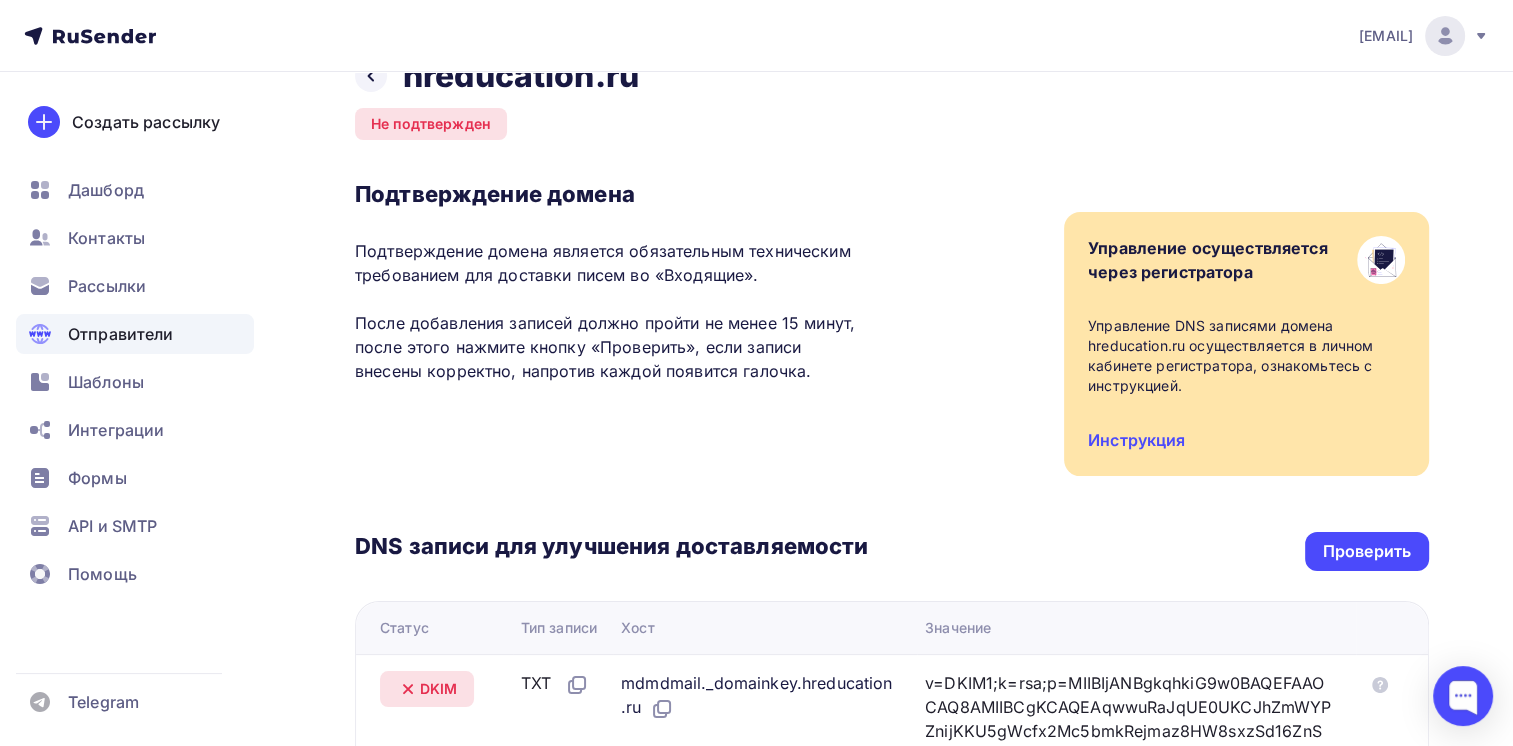 scroll, scrollTop: 0, scrollLeft: 0, axis: both 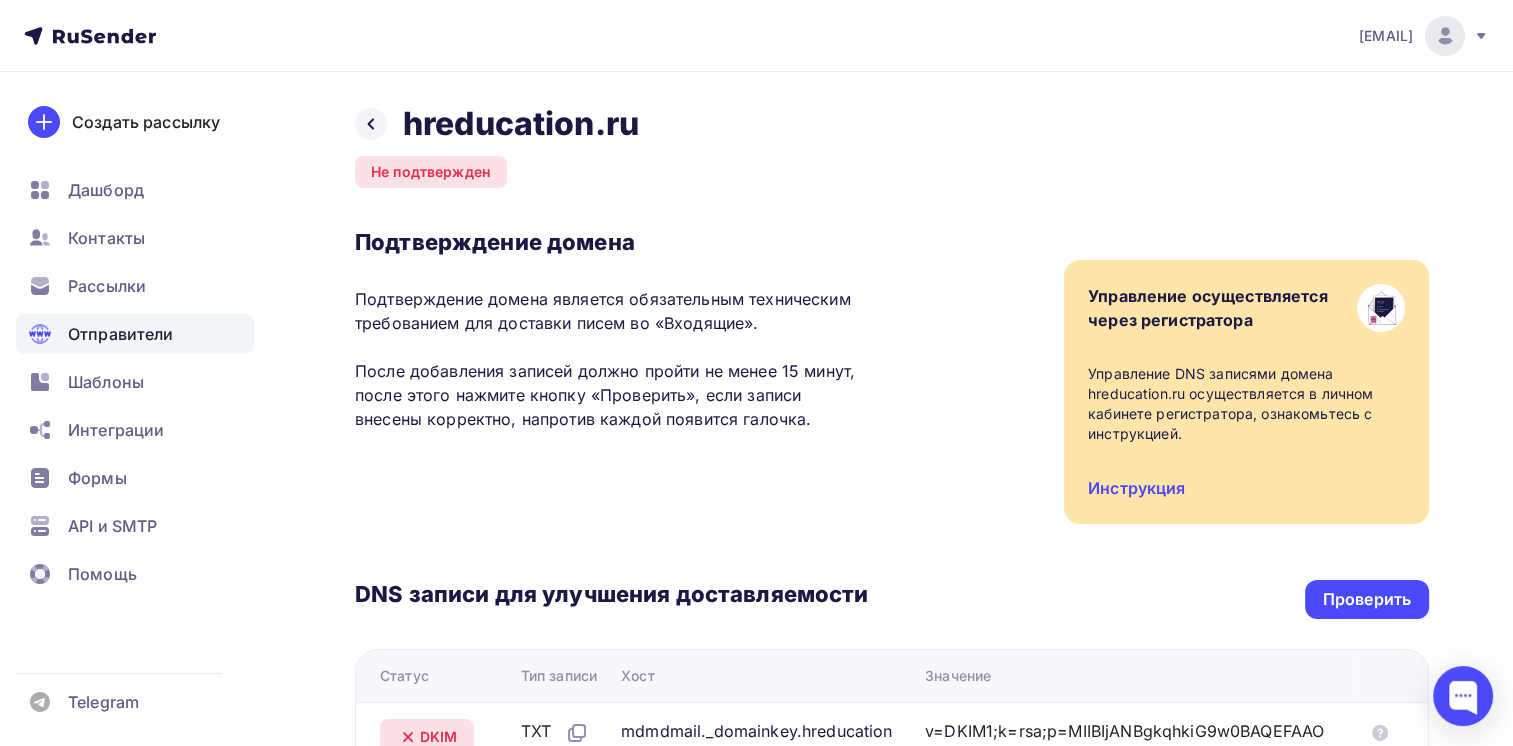 drag, startPoint x: 374, startPoint y: 126, endPoint x: 442, endPoint y: 125, distance: 68.007355 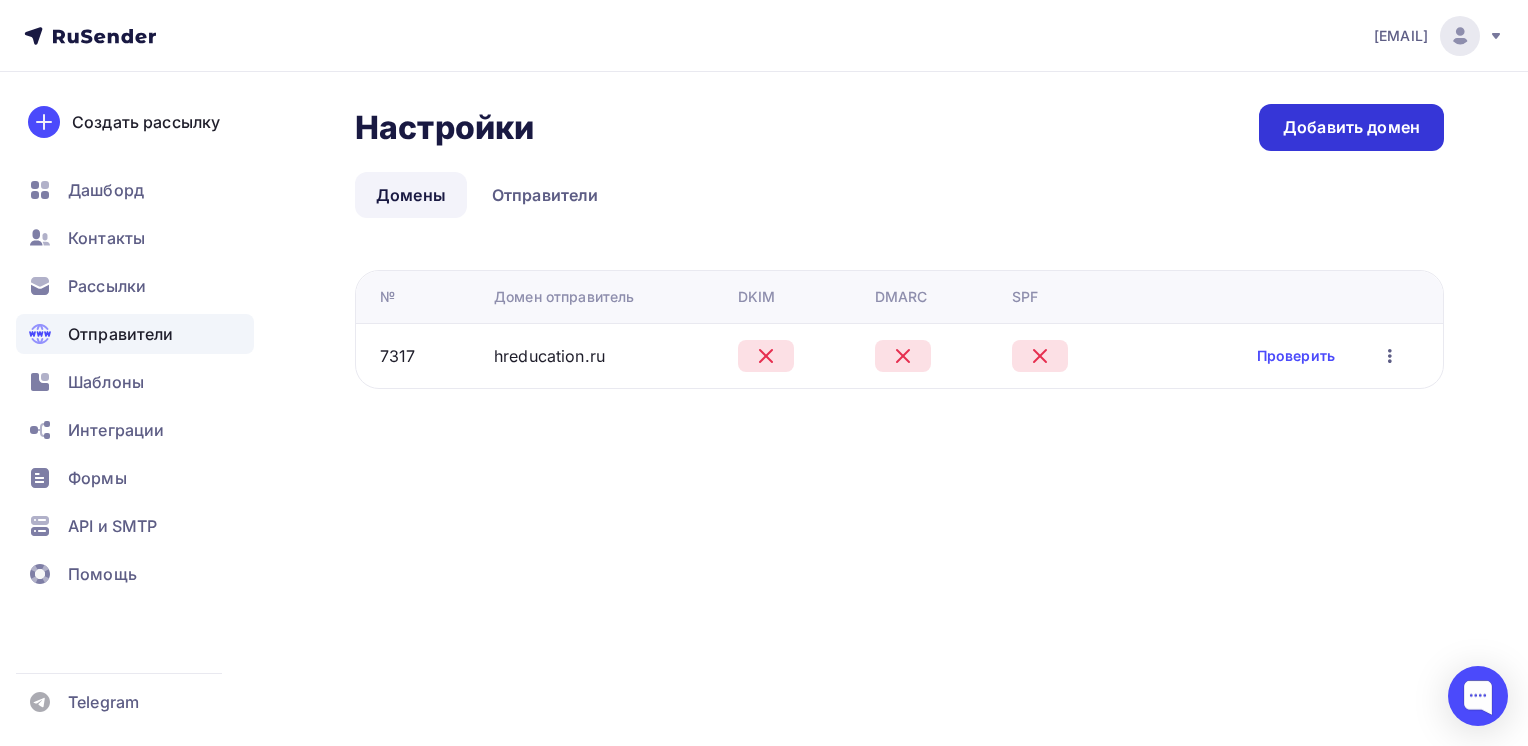 click on "Добавить домен" at bounding box center [1351, 127] 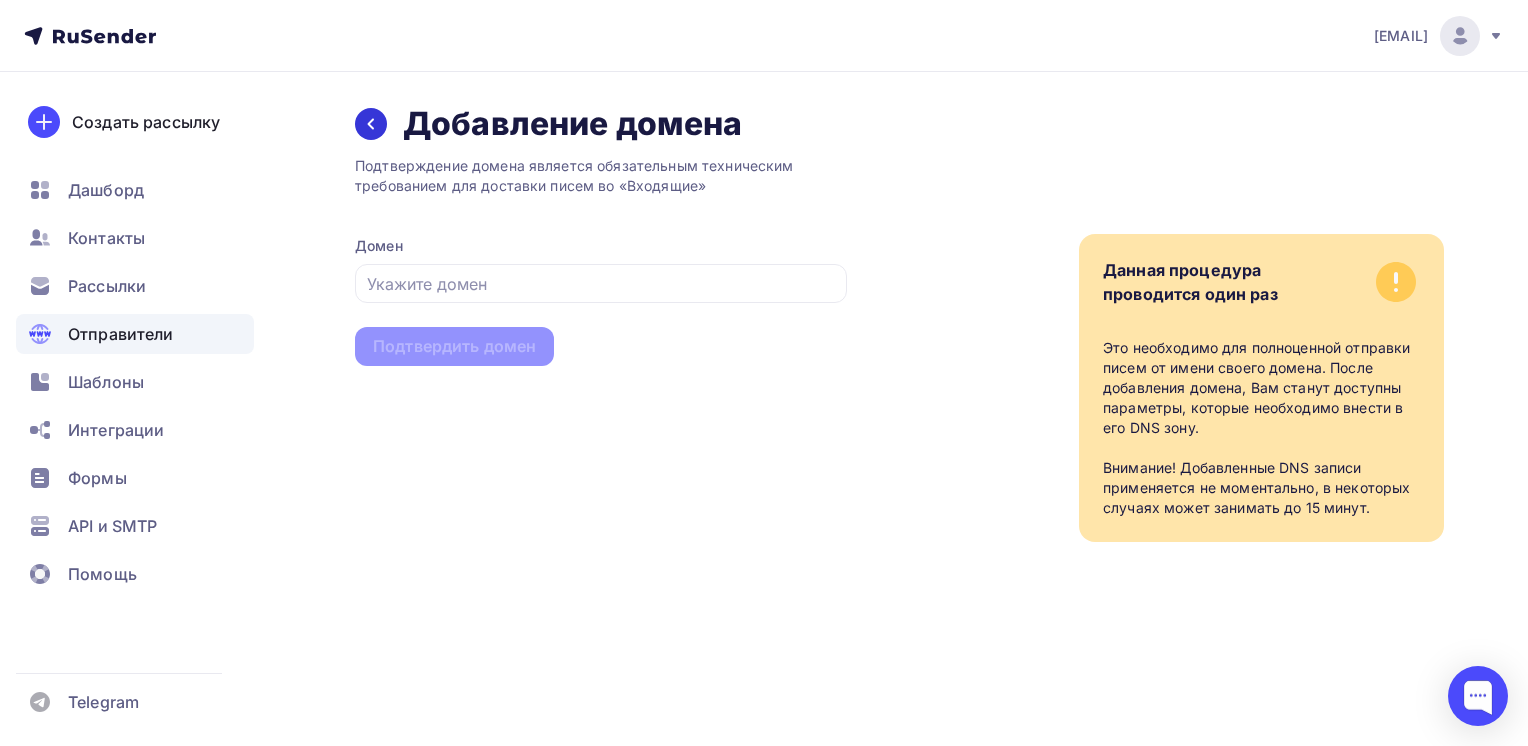 click at bounding box center [371, 124] 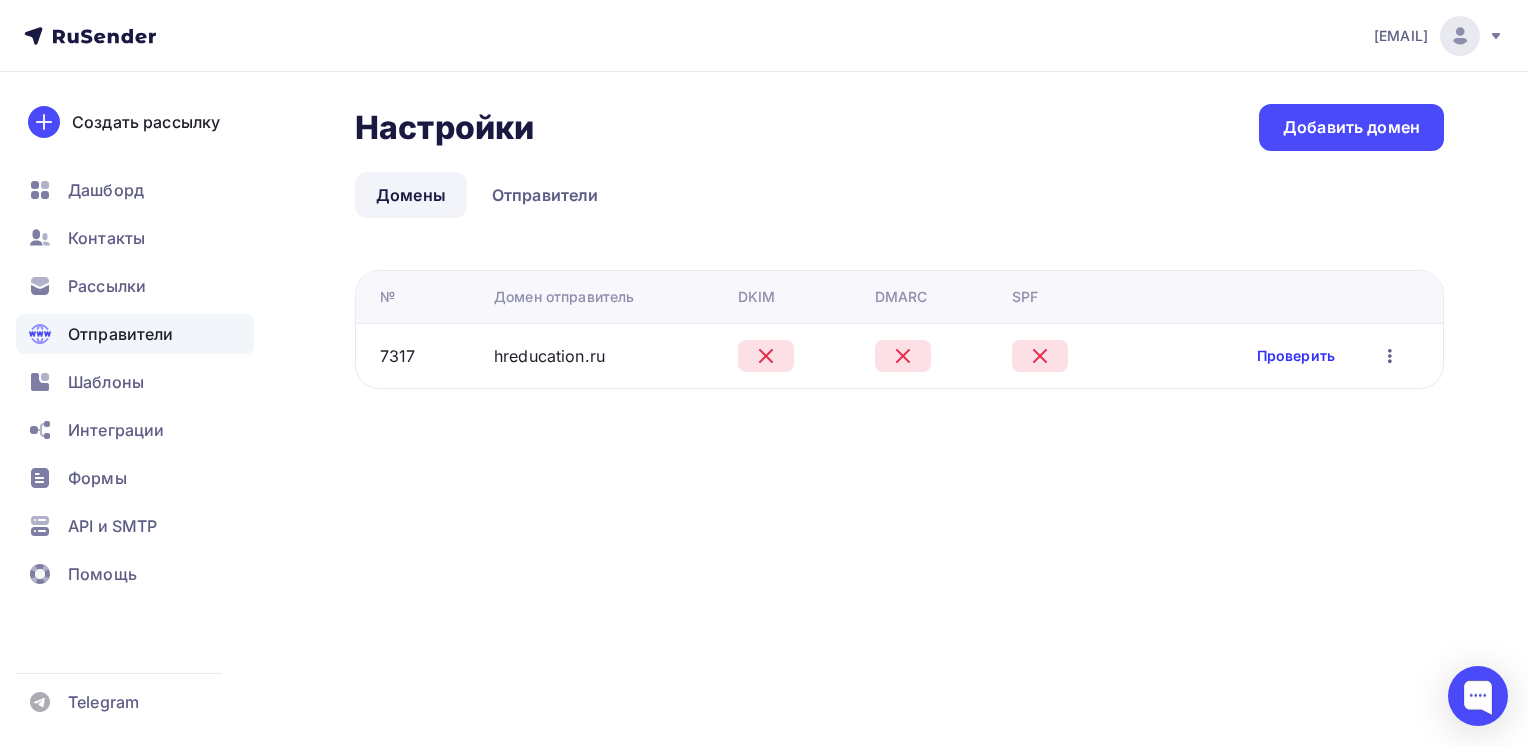 click on "Проверить" at bounding box center [1296, 356] 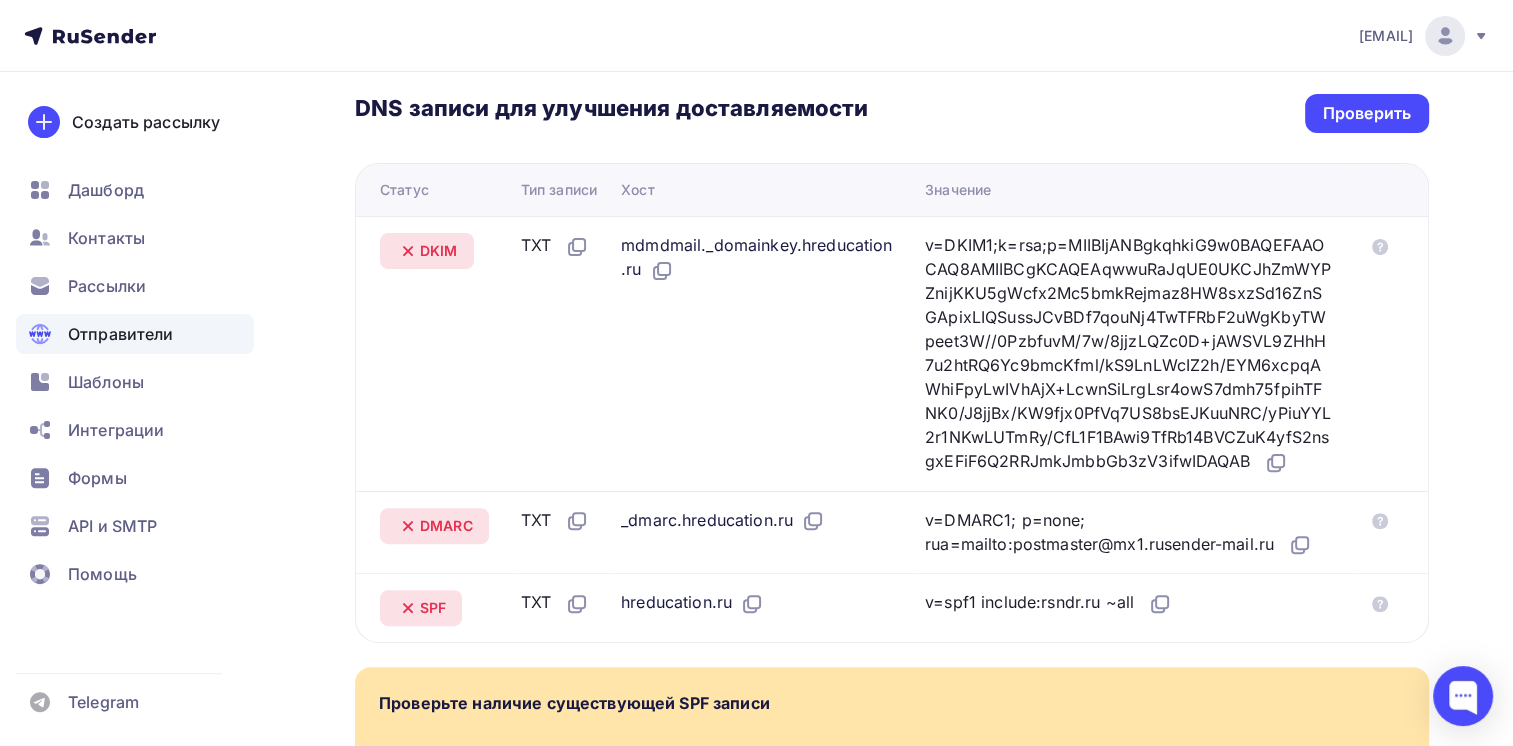 scroll, scrollTop: 458, scrollLeft: 0, axis: vertical 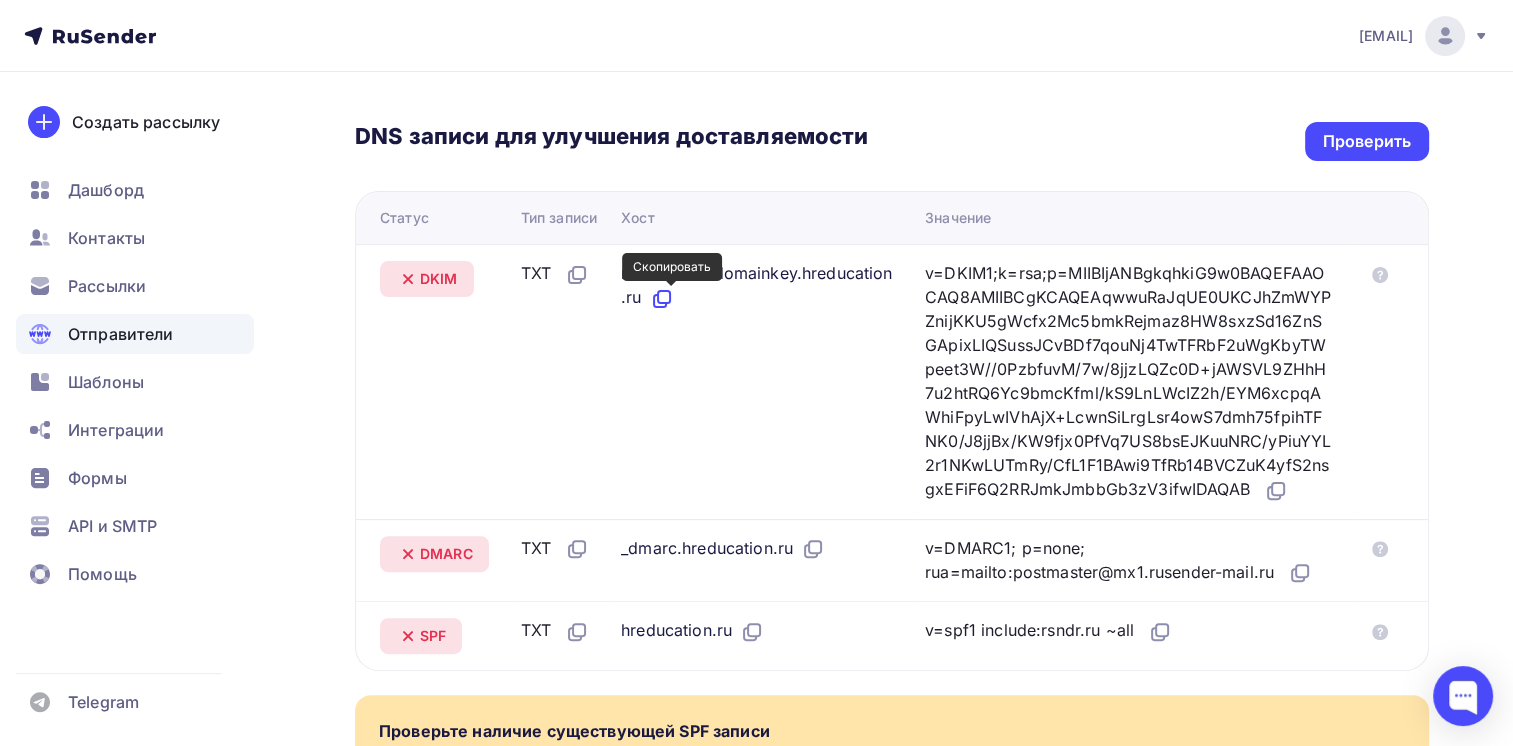 click 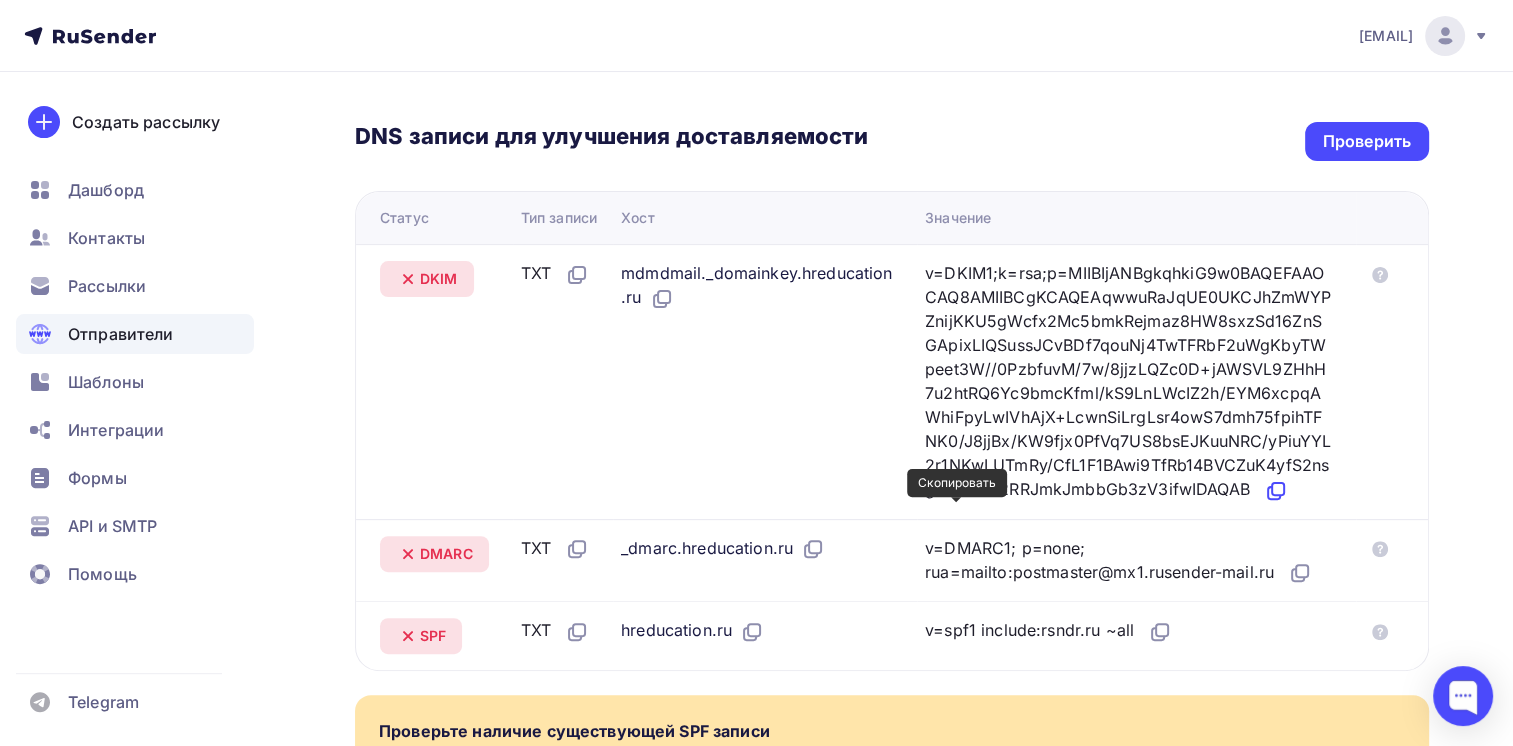 click 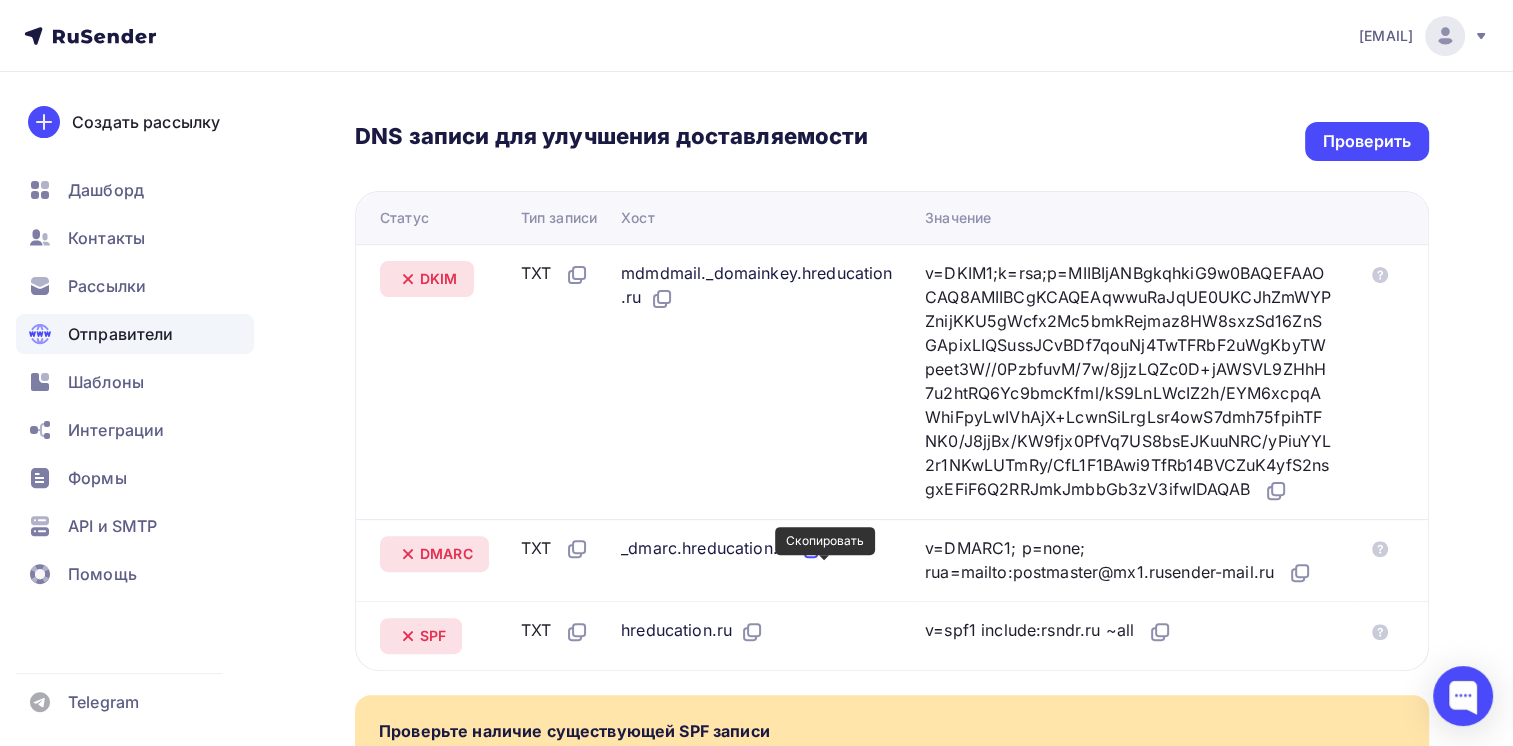 click 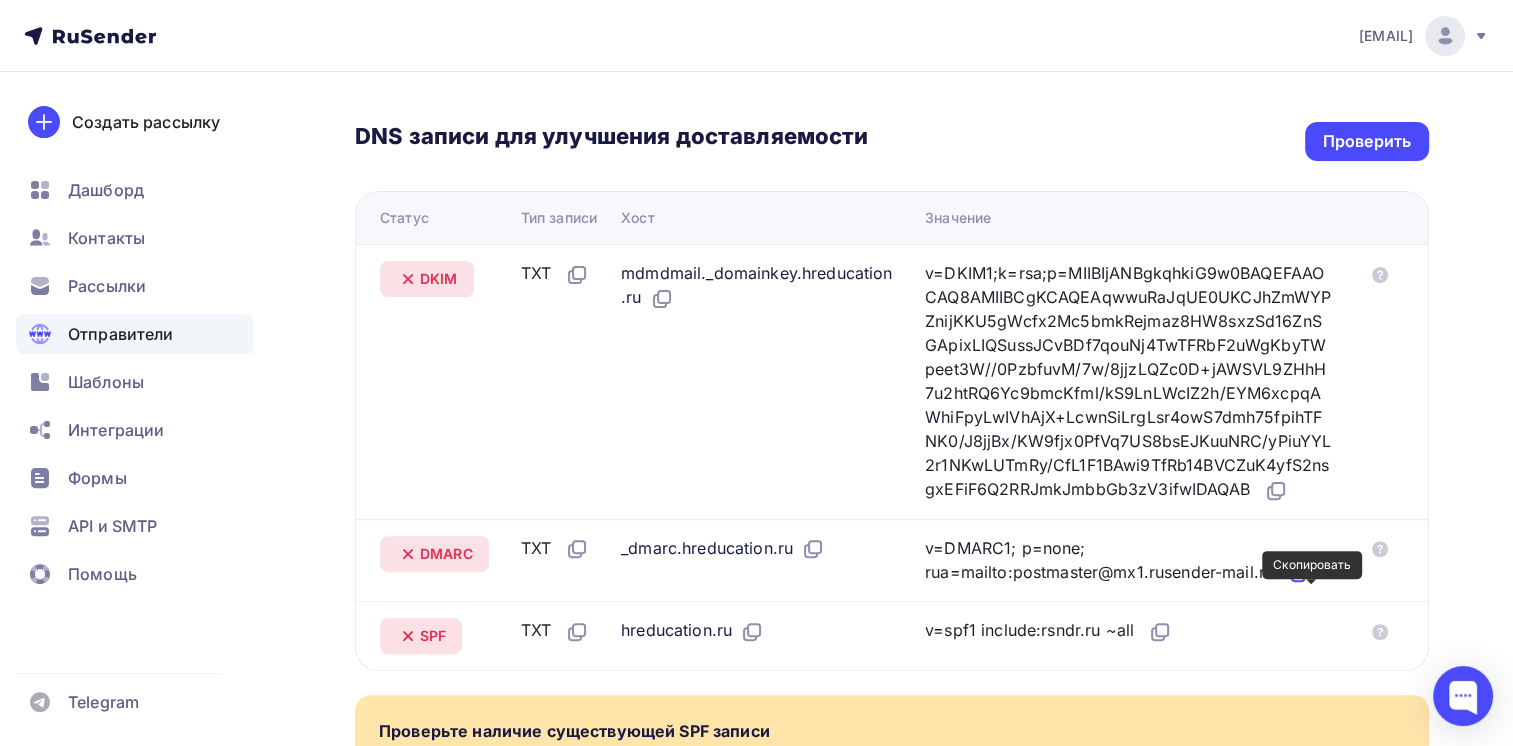 click 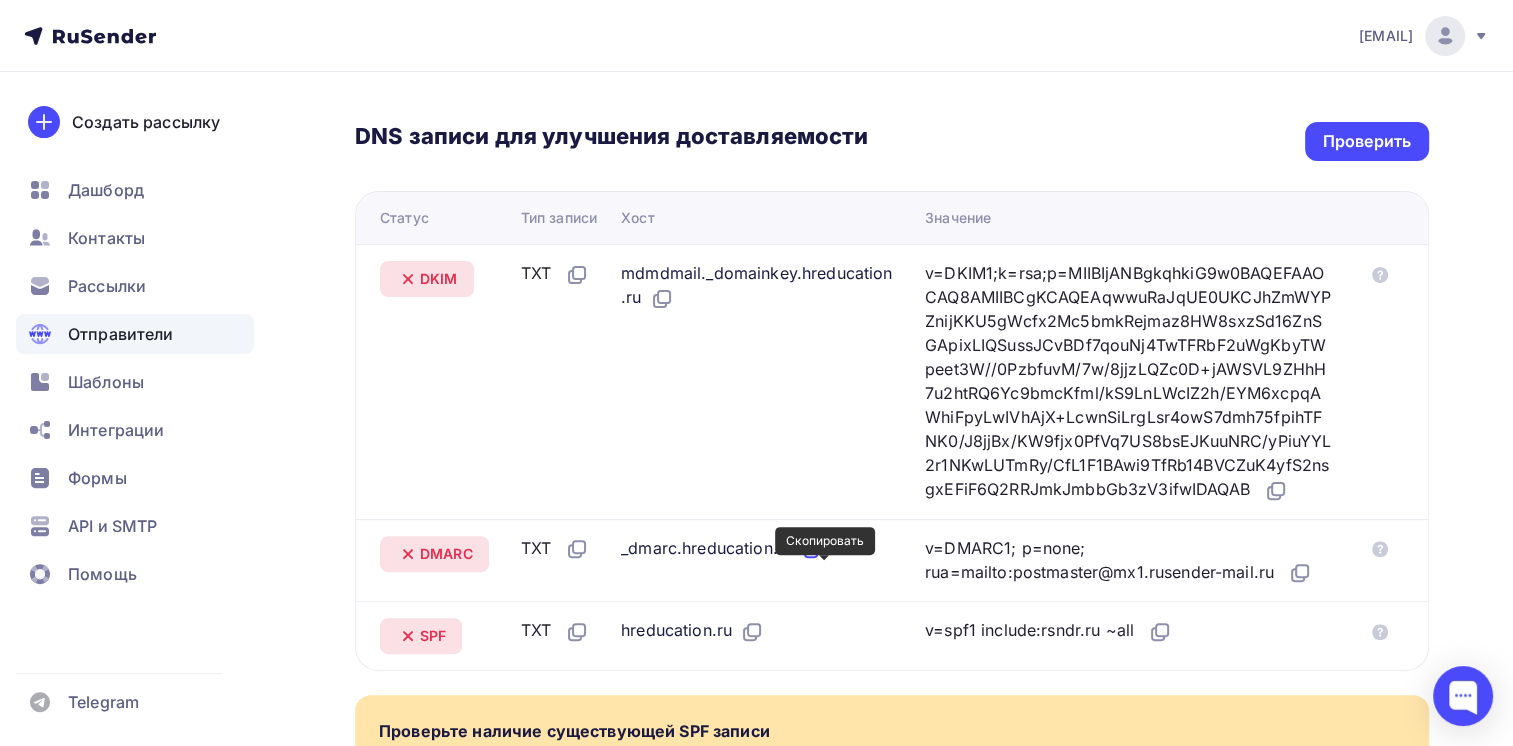 scroll, scrollTop: 558, scrollLeft: 0, axis: vertical 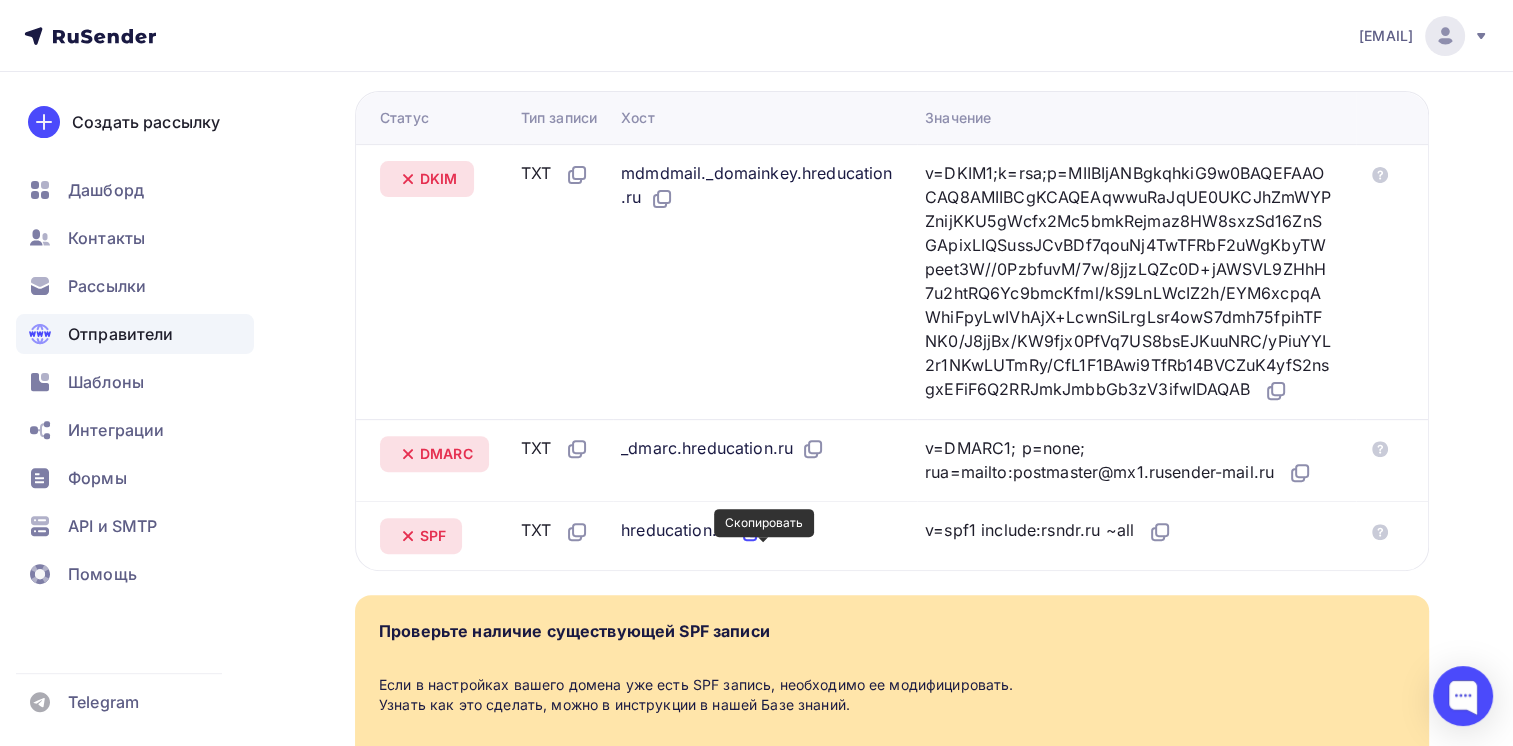 click 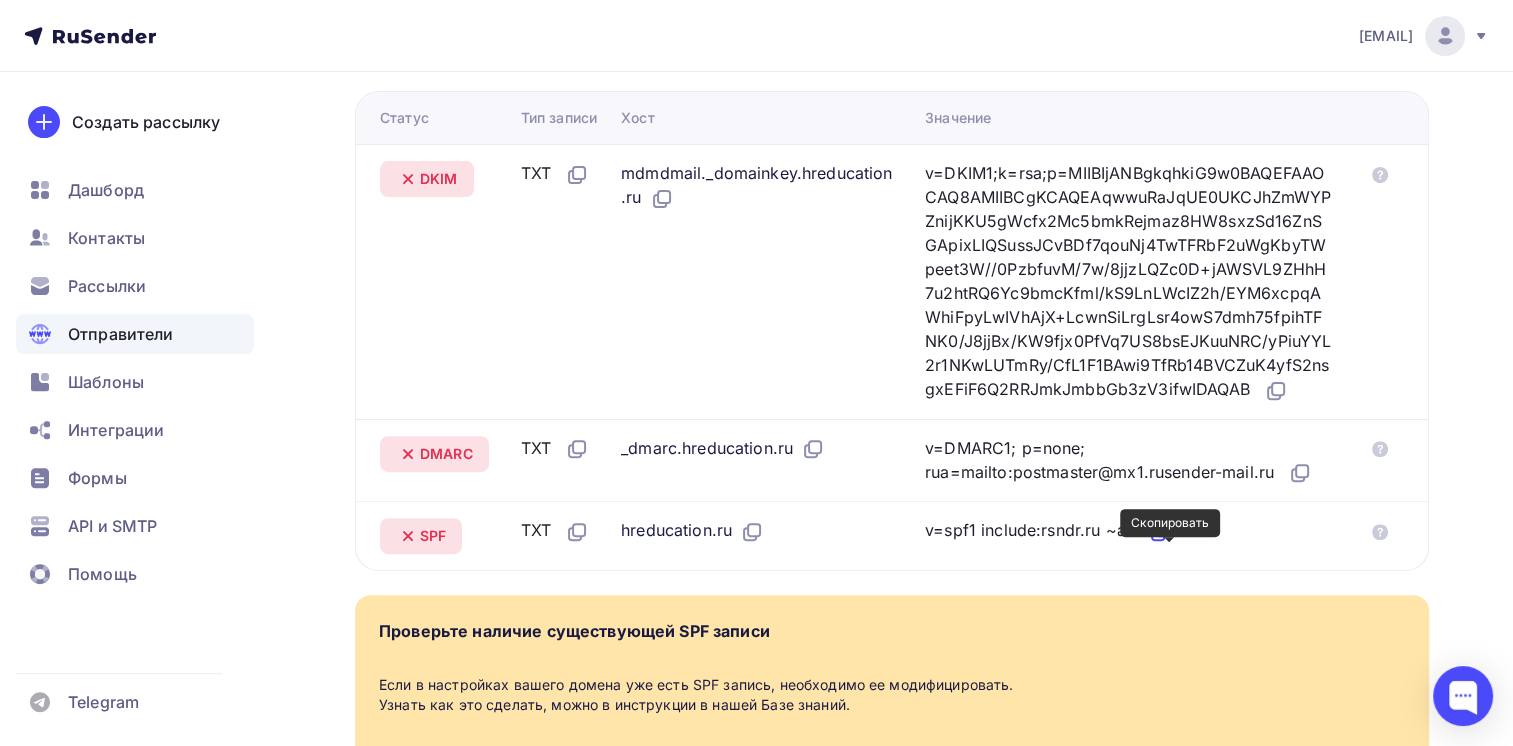 click 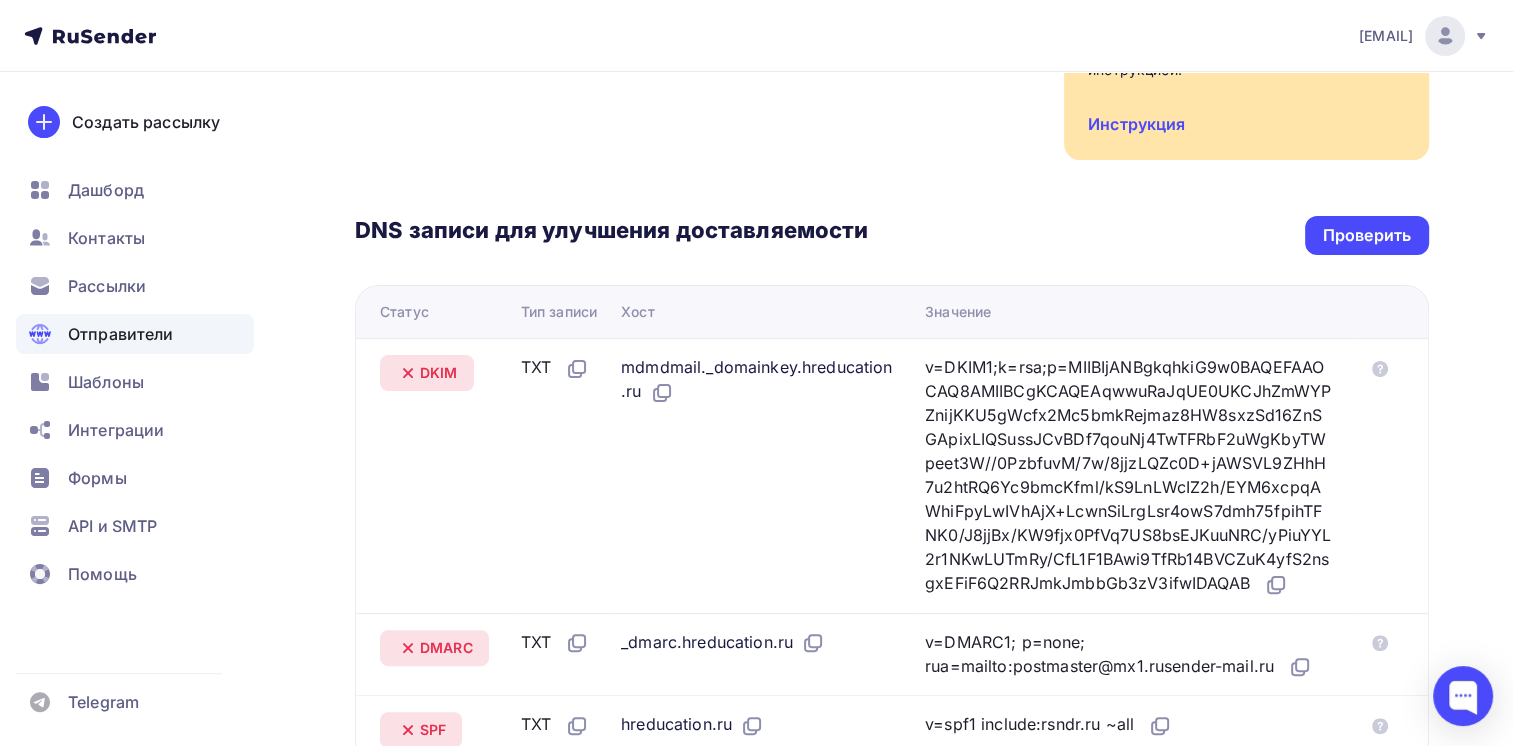 scroll, scrollTop: 358, scrollLeft: 0, axis: vertical 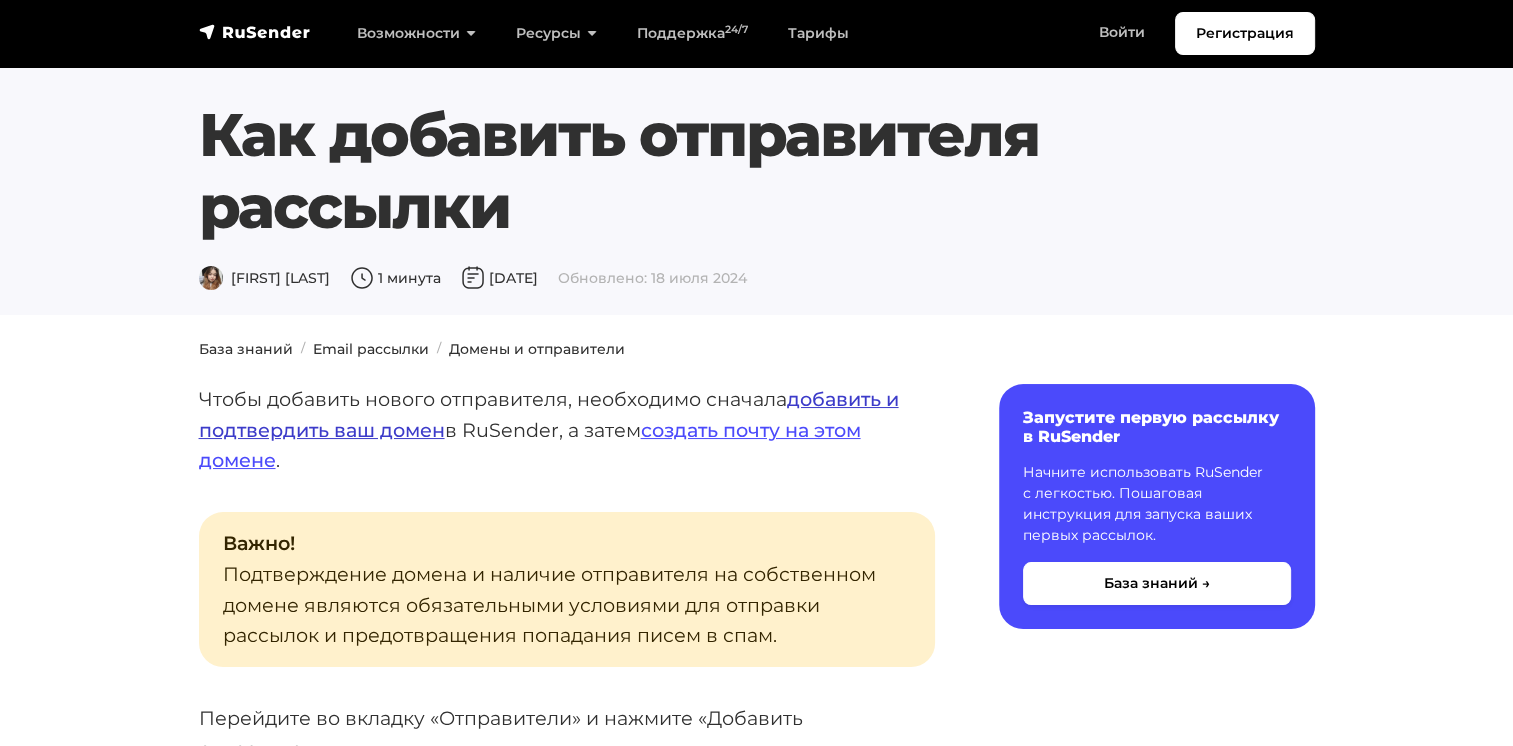 click on "добавить и подтвердить ваш домен" at bounding box center (549, 414) 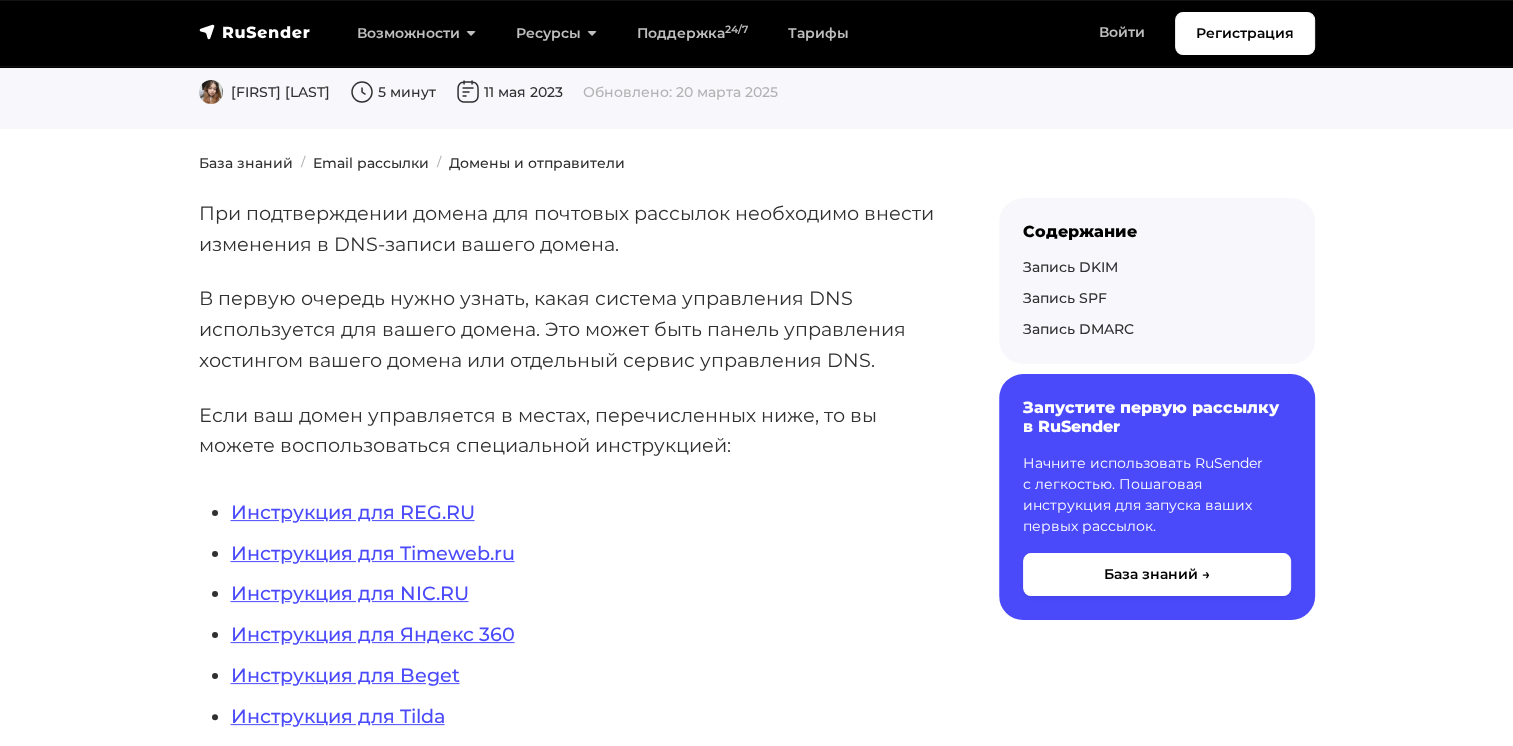 scroll, scrollTop: 200, scrollLeft: 0, axis: vertical 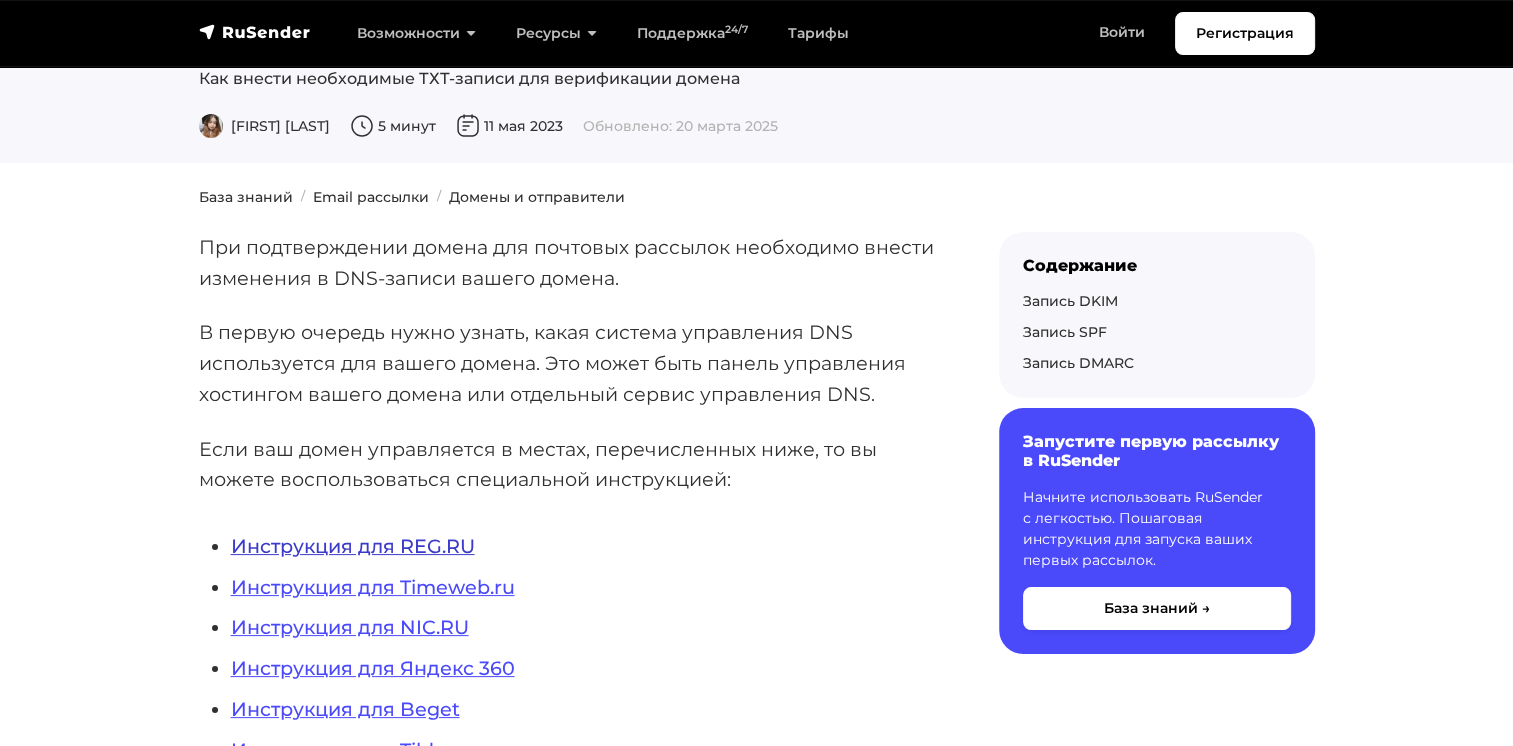 click on "Инструкция для REG.RU" at bounding box center [353, 546] 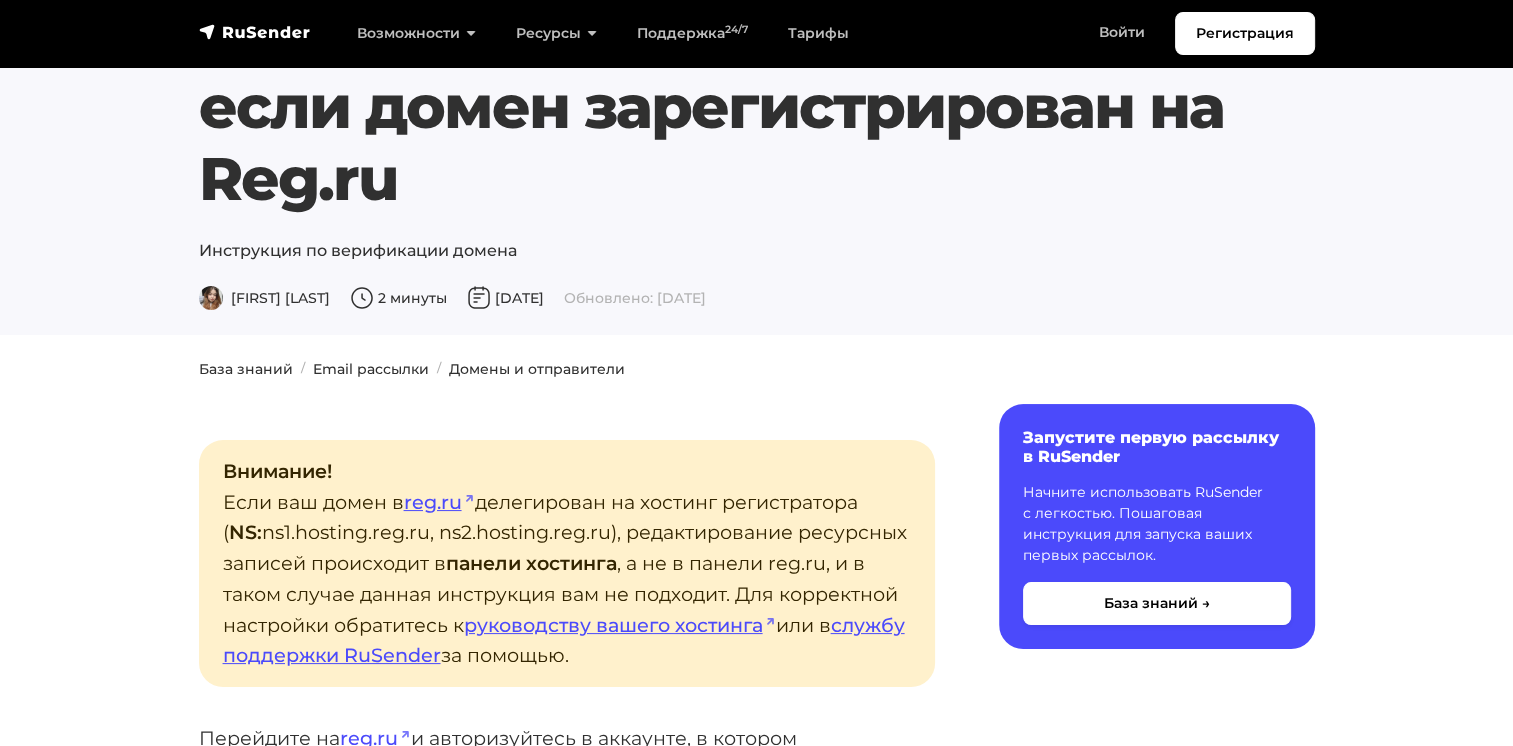 scroll, scrollTop: 200, scrollLeft: 0, axis: vertical 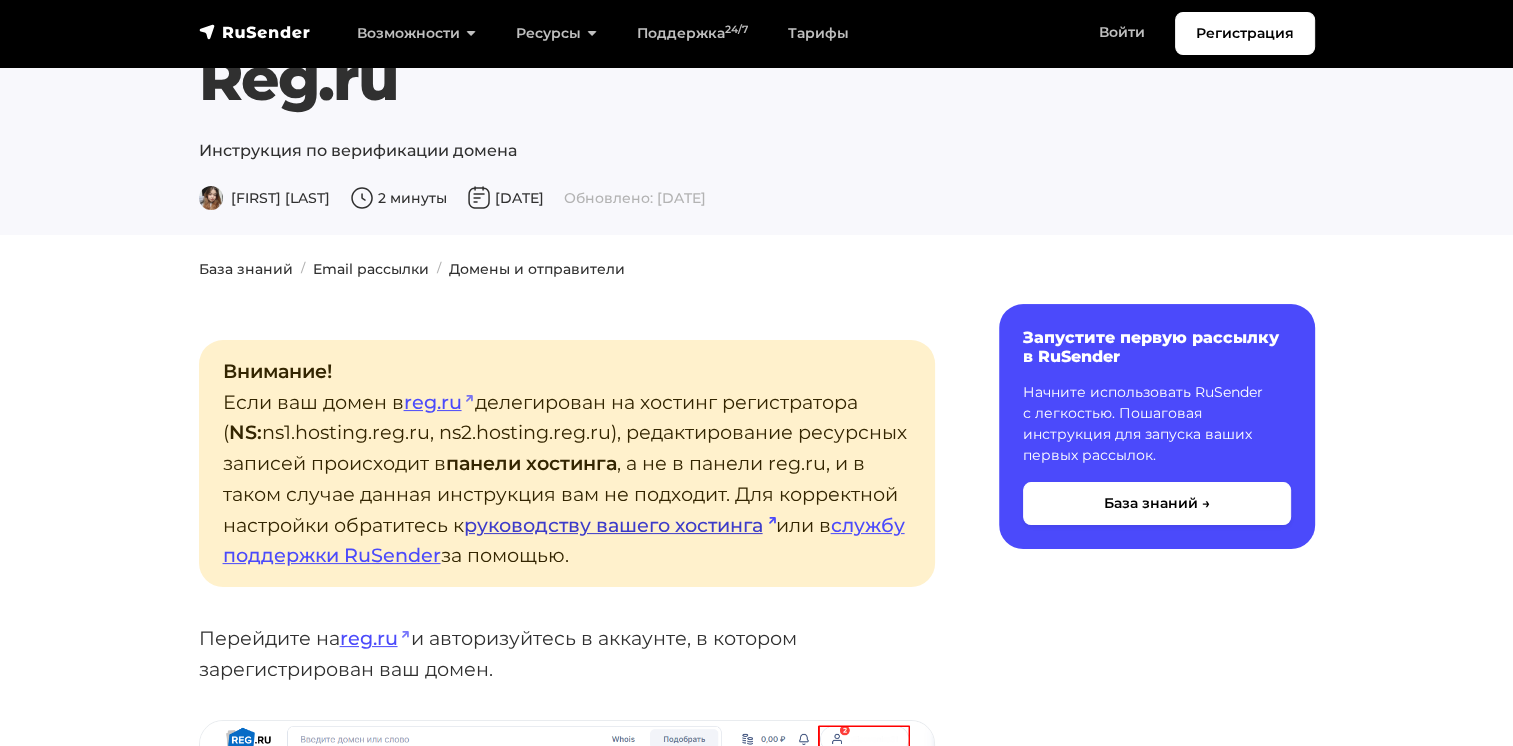 click on "руководству вашего хостинга" at bounding box center [620, 525] 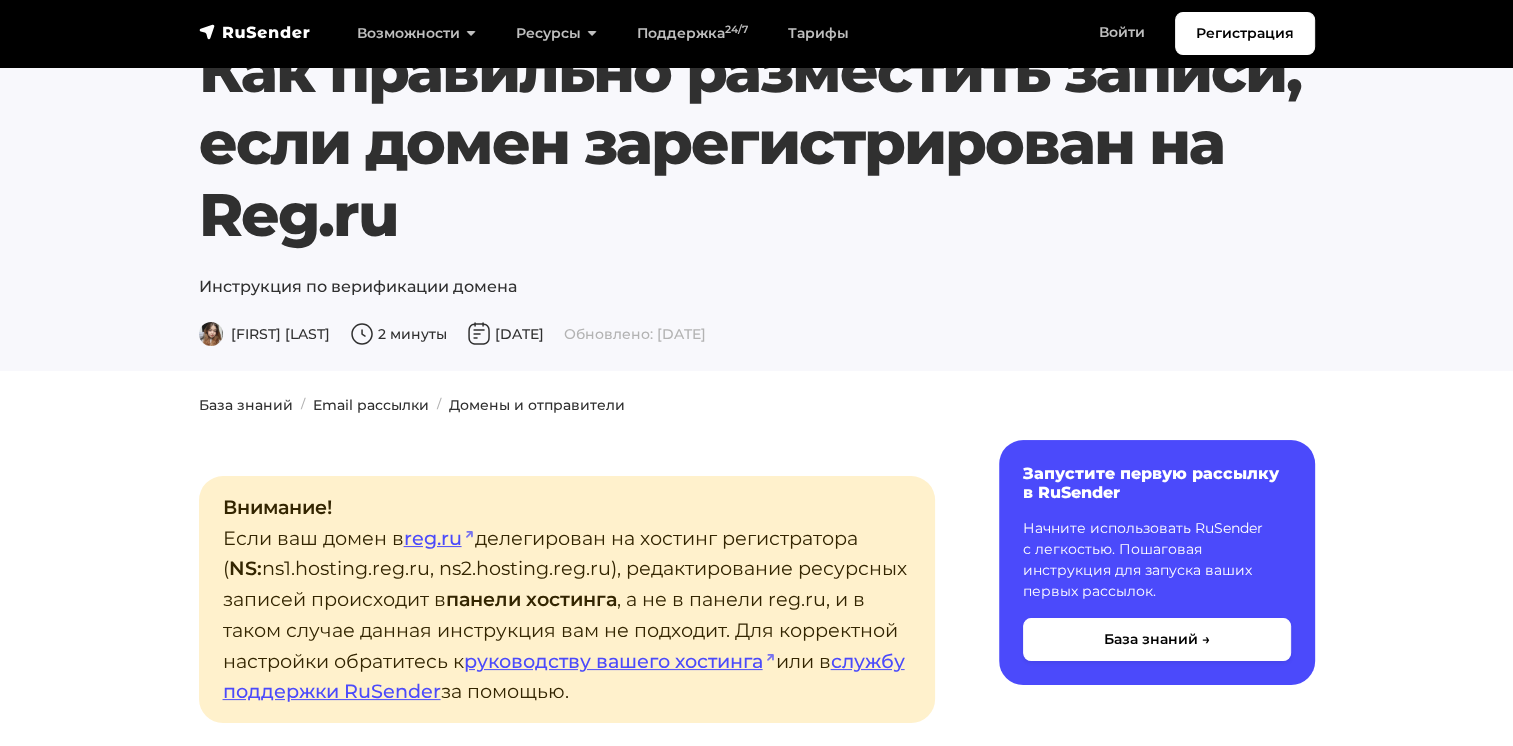 scroll, scrollTop: 0, scrollLeft: 0, axis: both 